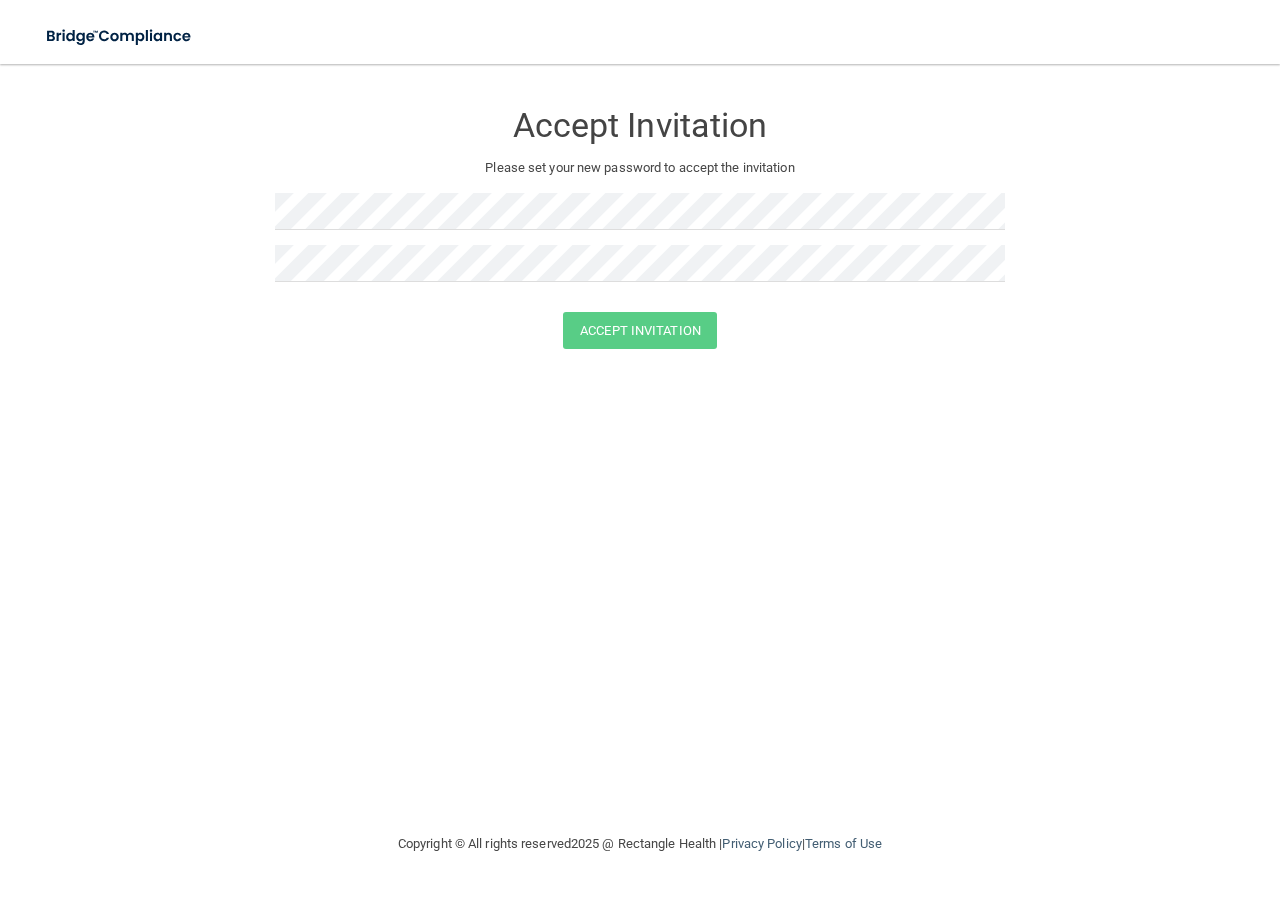 scroll, scrollTop: 0, scrollLeft: 0, axis: both 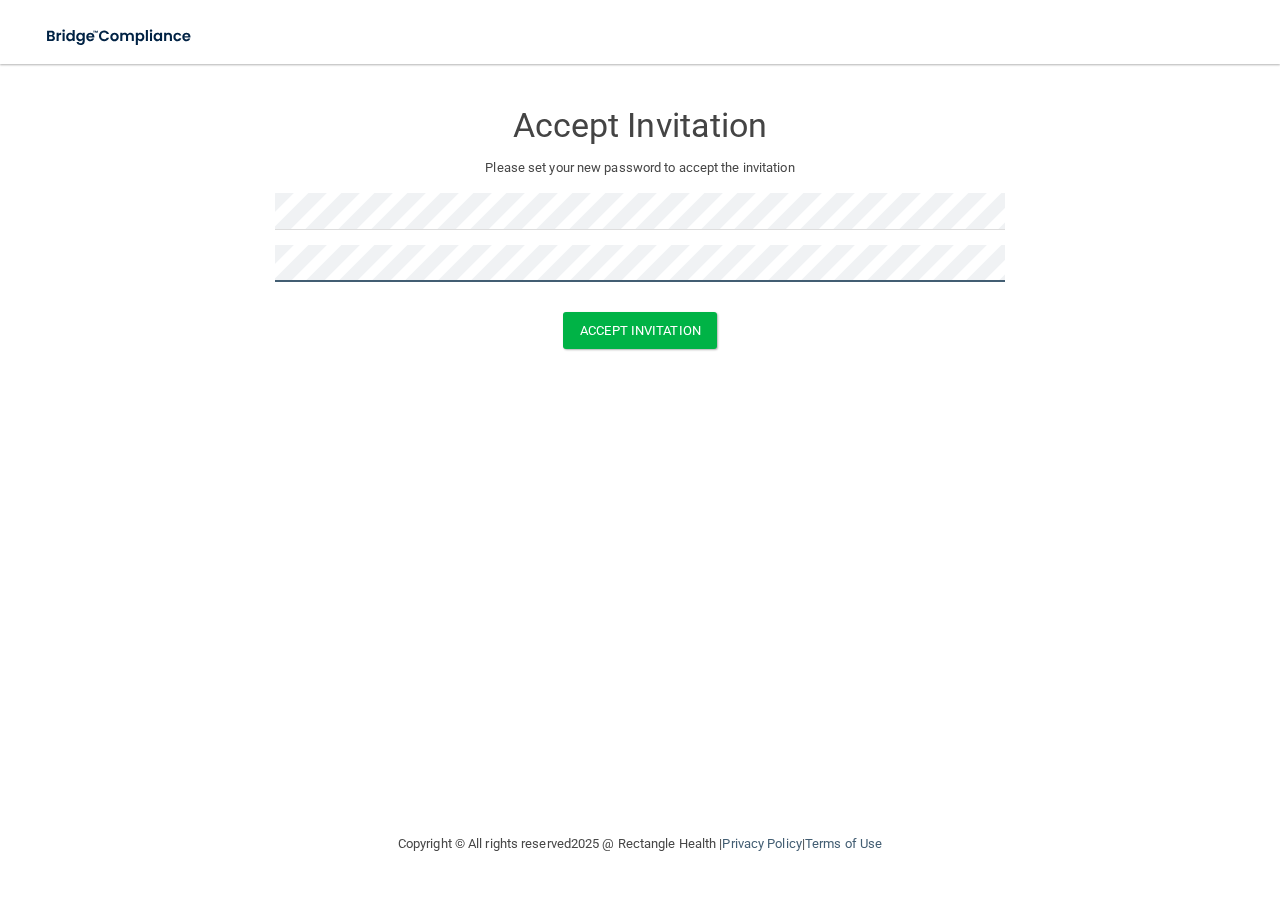 click on "Accept Invitation" at bounding box center (640, 330) 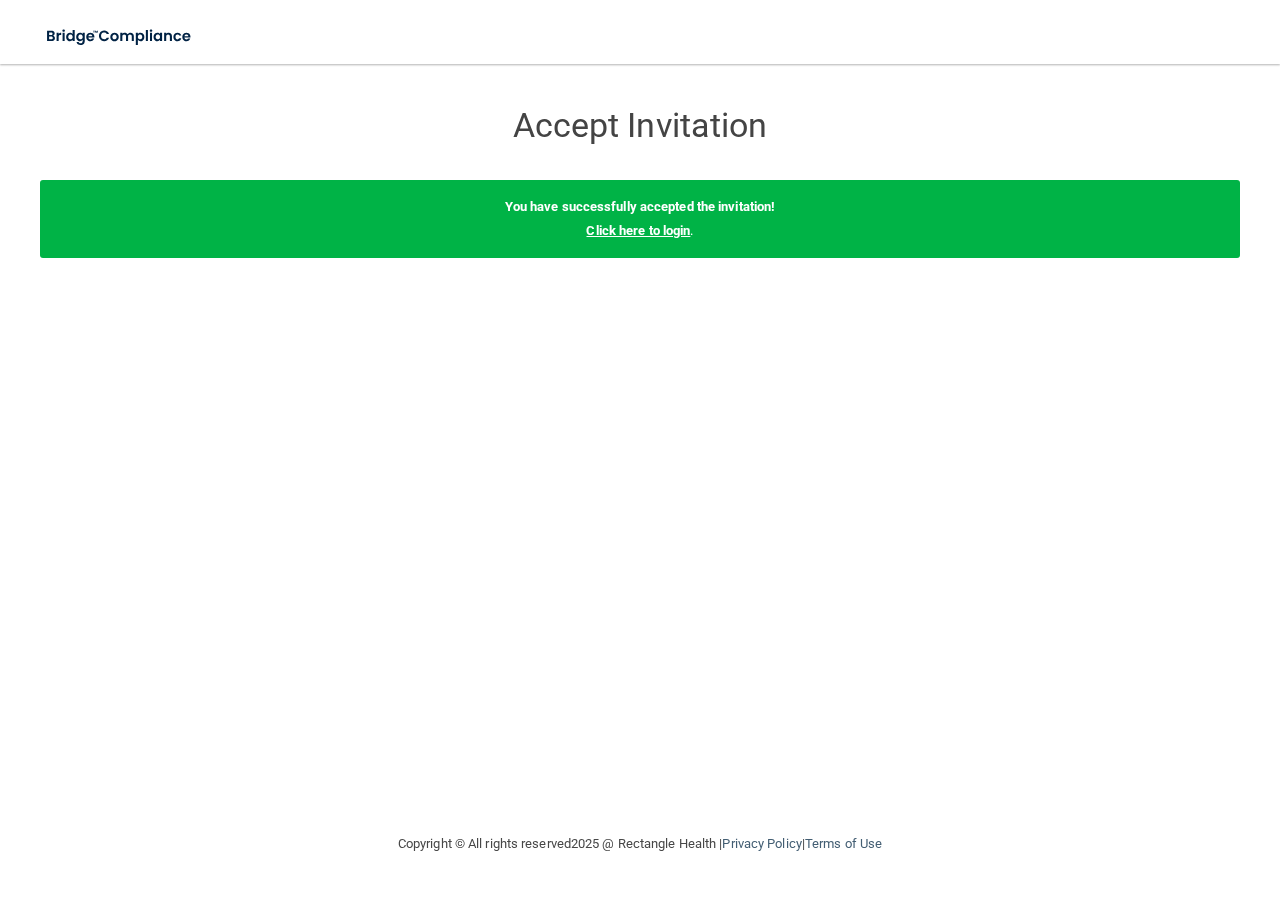 click on "Click here to login" at bounding box center (638, 230) 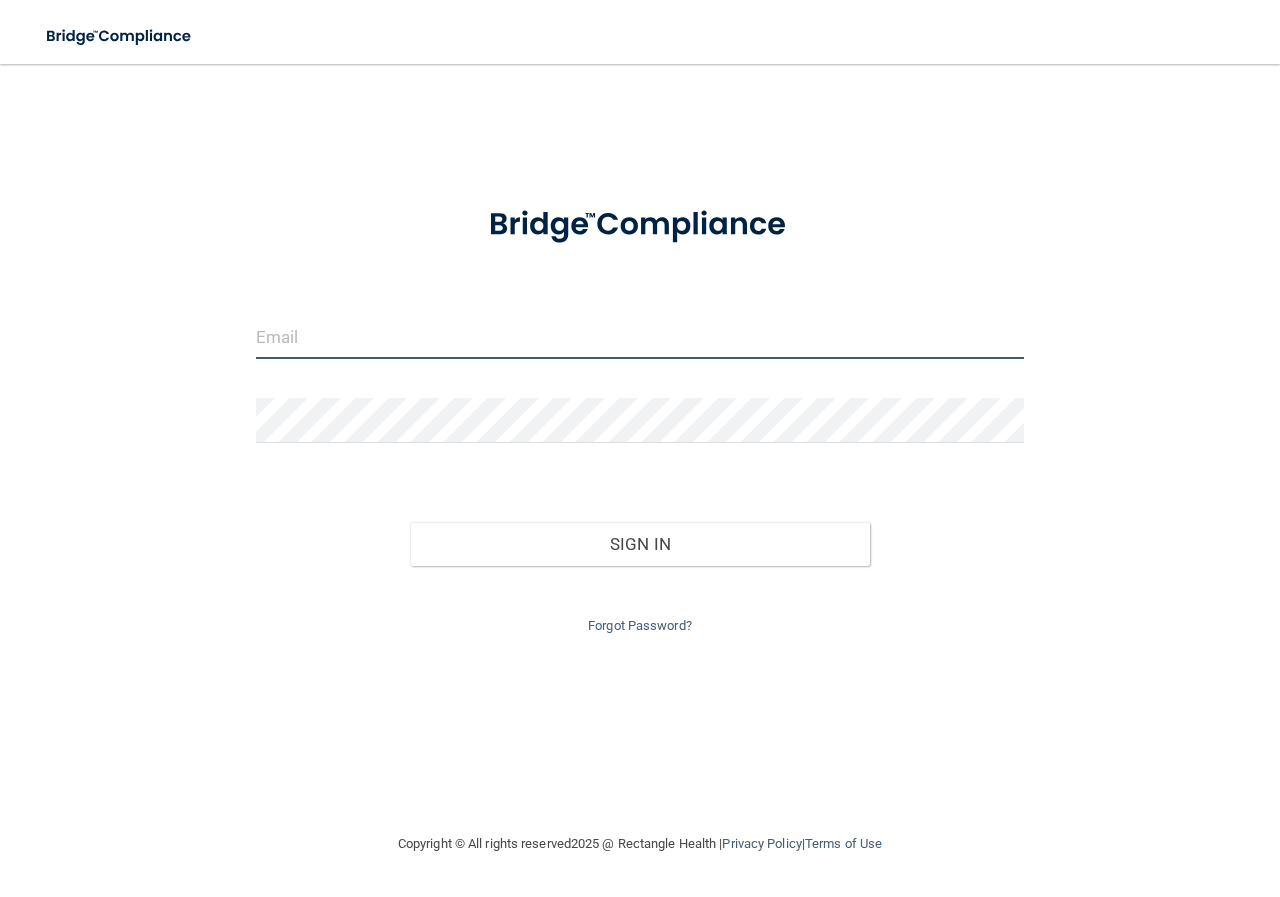 type on "[EMAIL]" 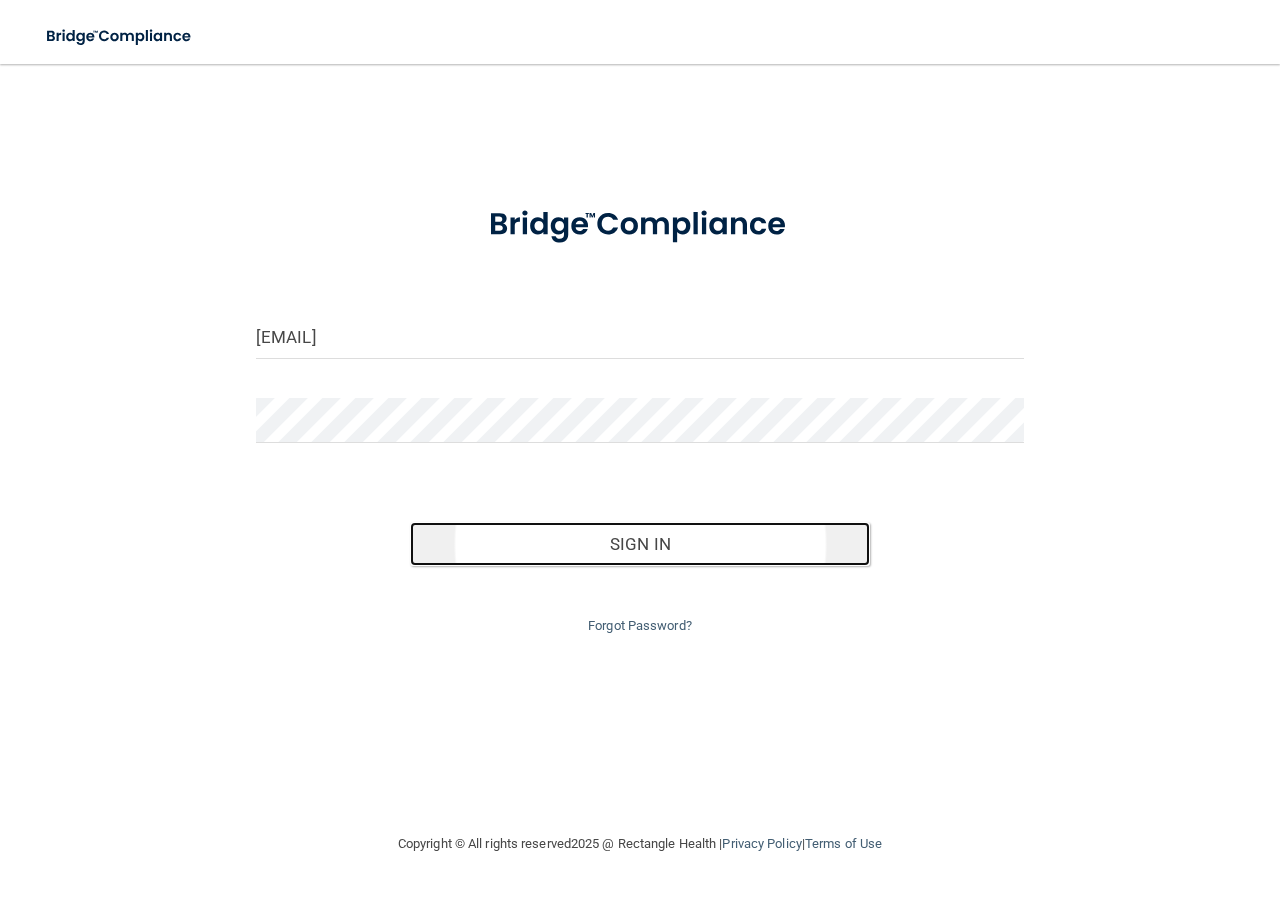 click on "Sign In" at bounding box center [640, 544] 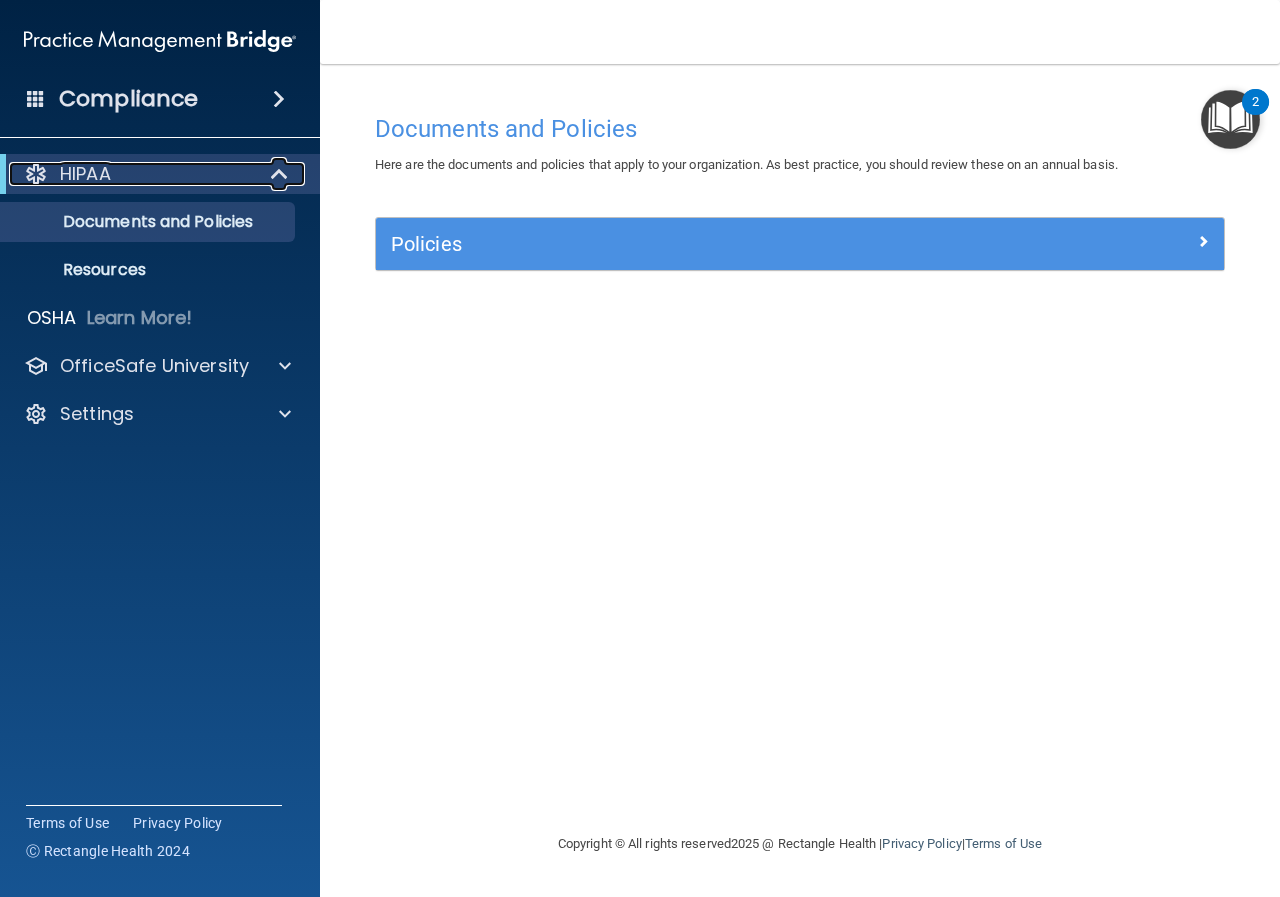 click on "HIPAA" at bounding box center [132, 174] 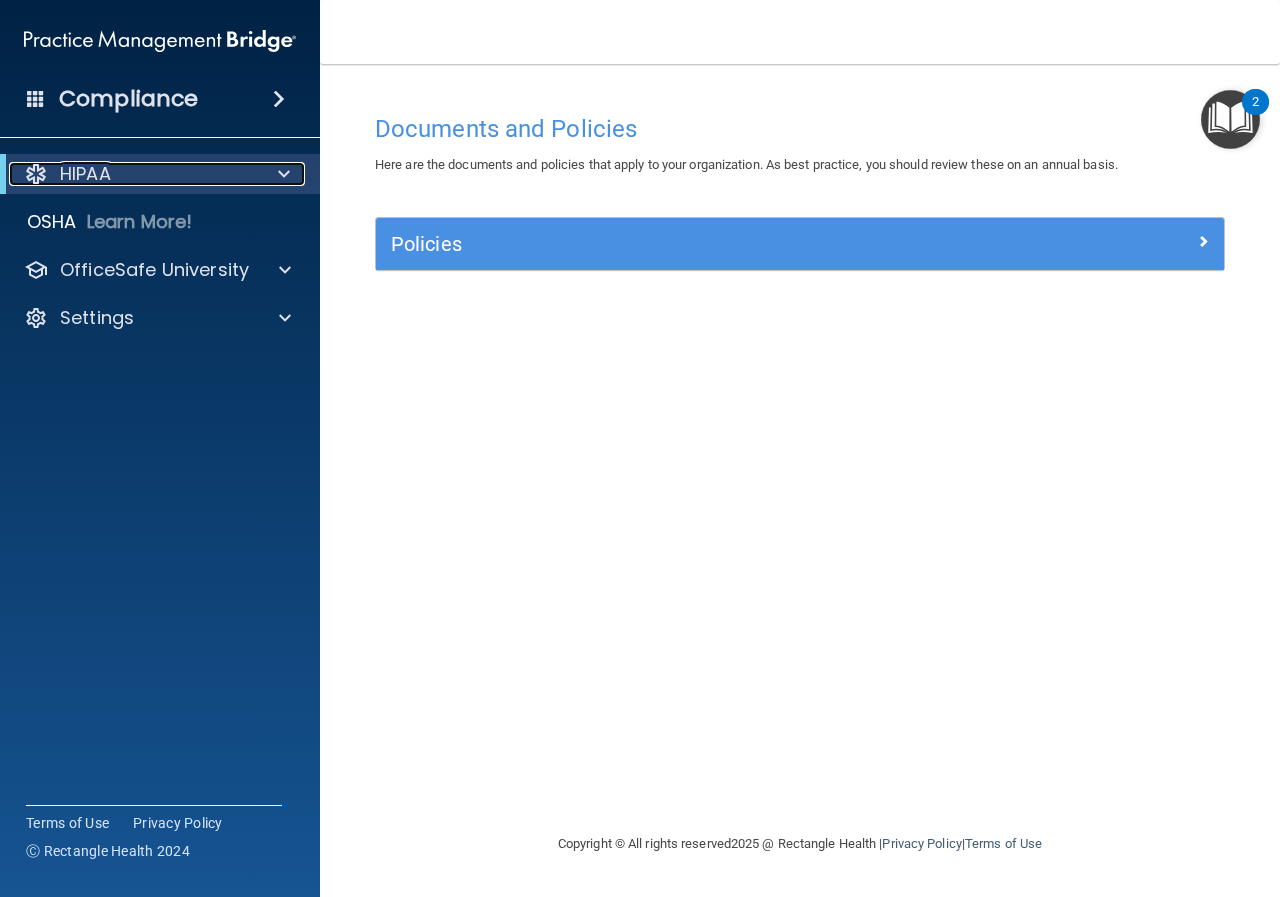click on "HIPAA" at bounding box center (132, 174) 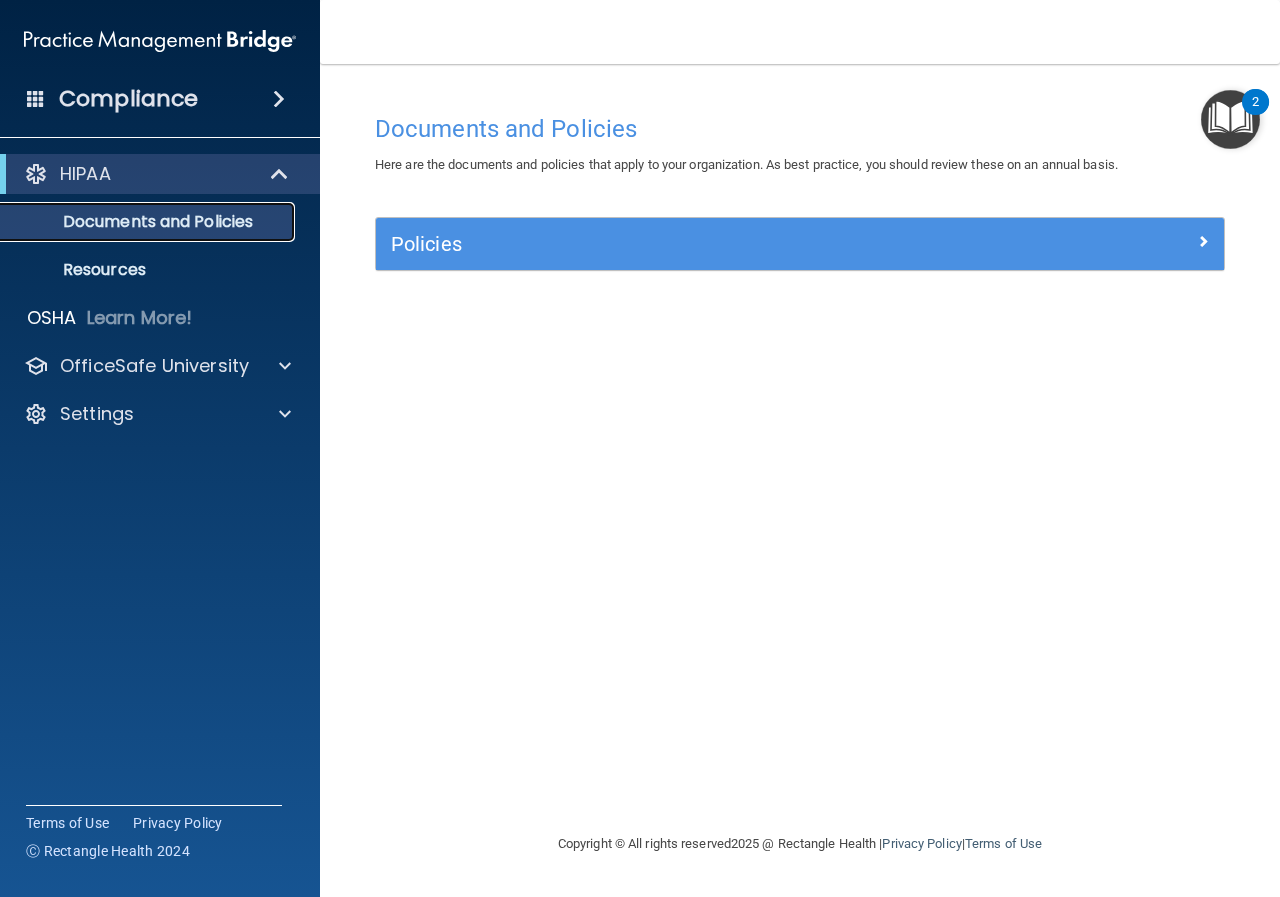 click on "Documents and Policies" at bounding box center [149, 222] 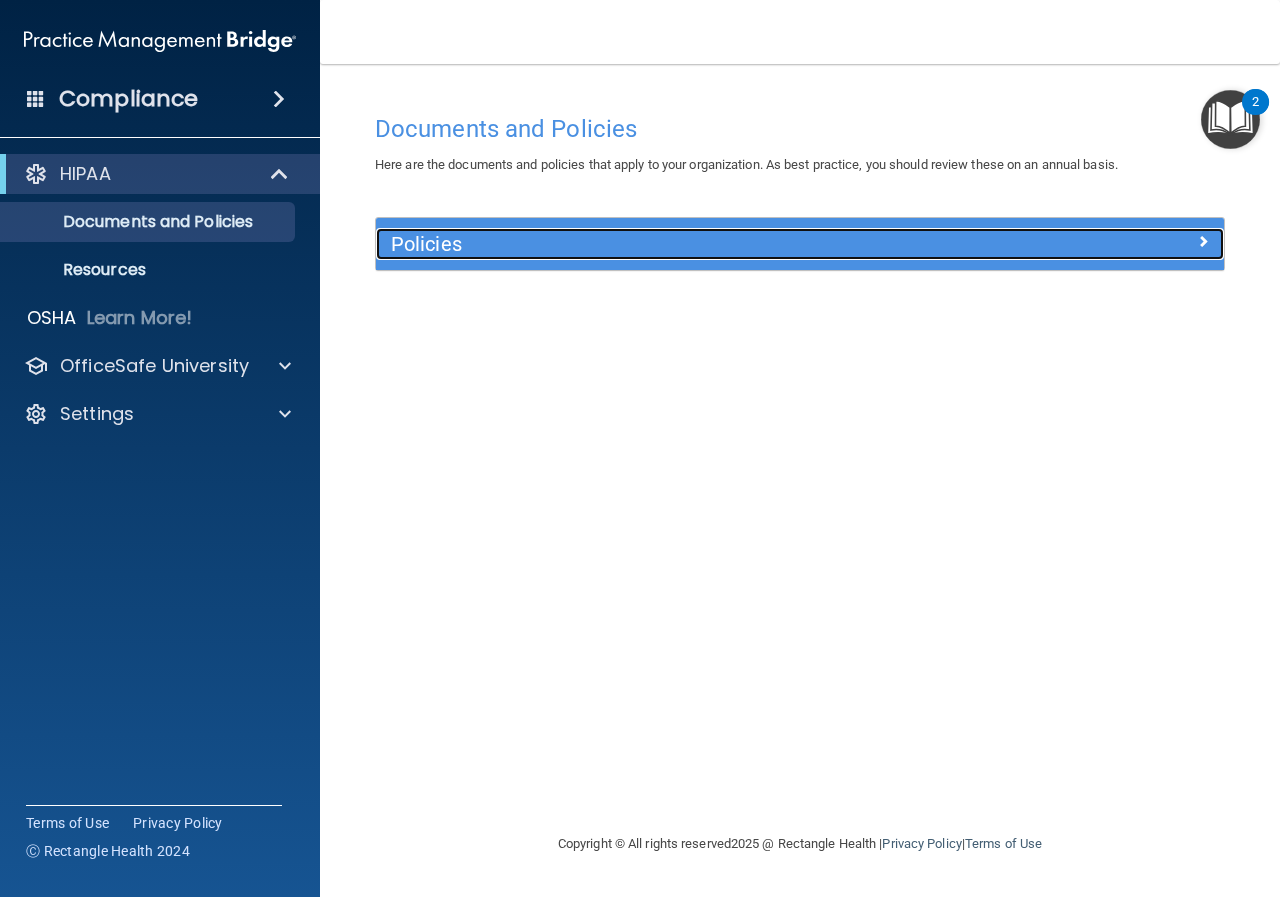 click on "Policies" at bounding box center (694, 244) 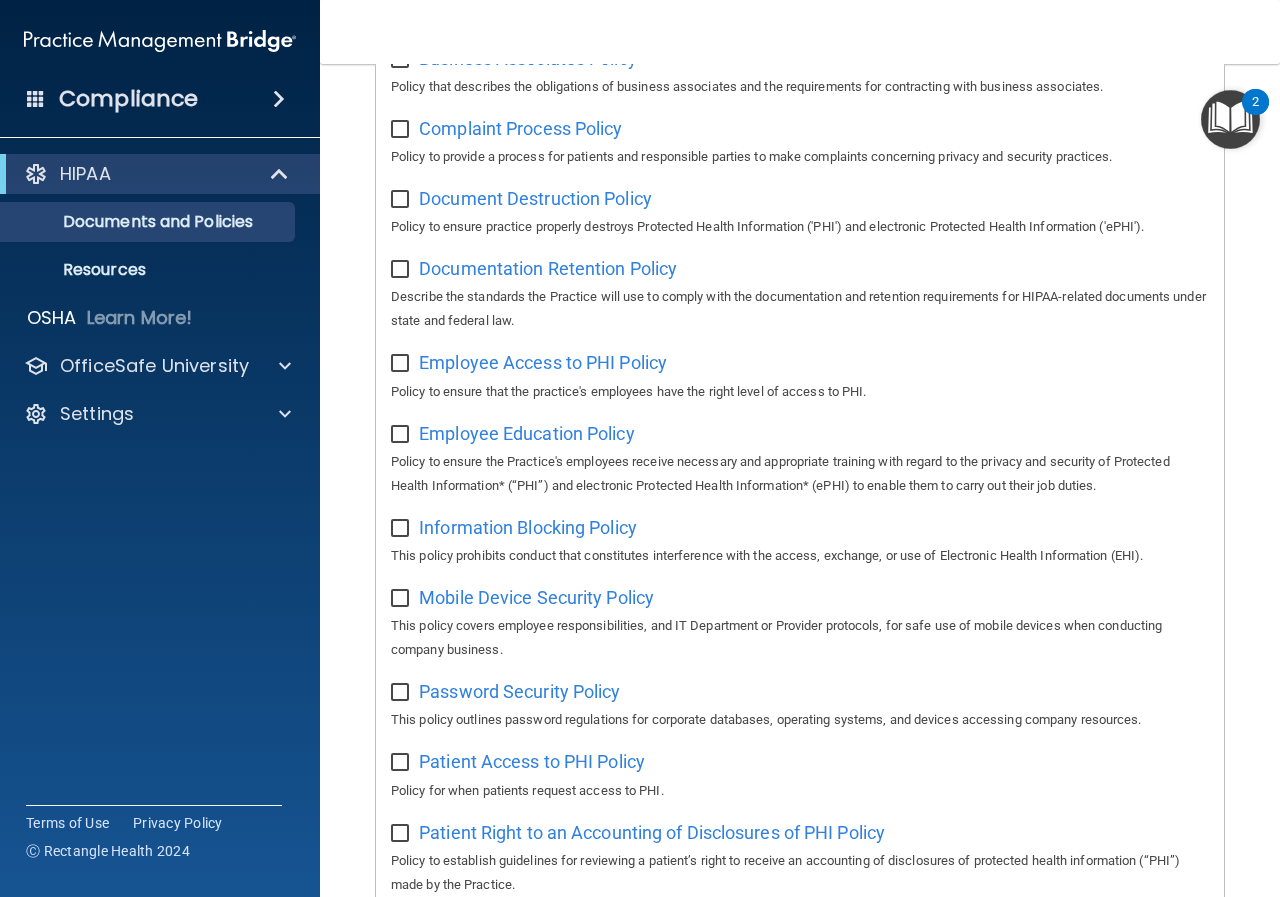 scroll, scrollTop: 0, scrollLeft: 0, axis: both 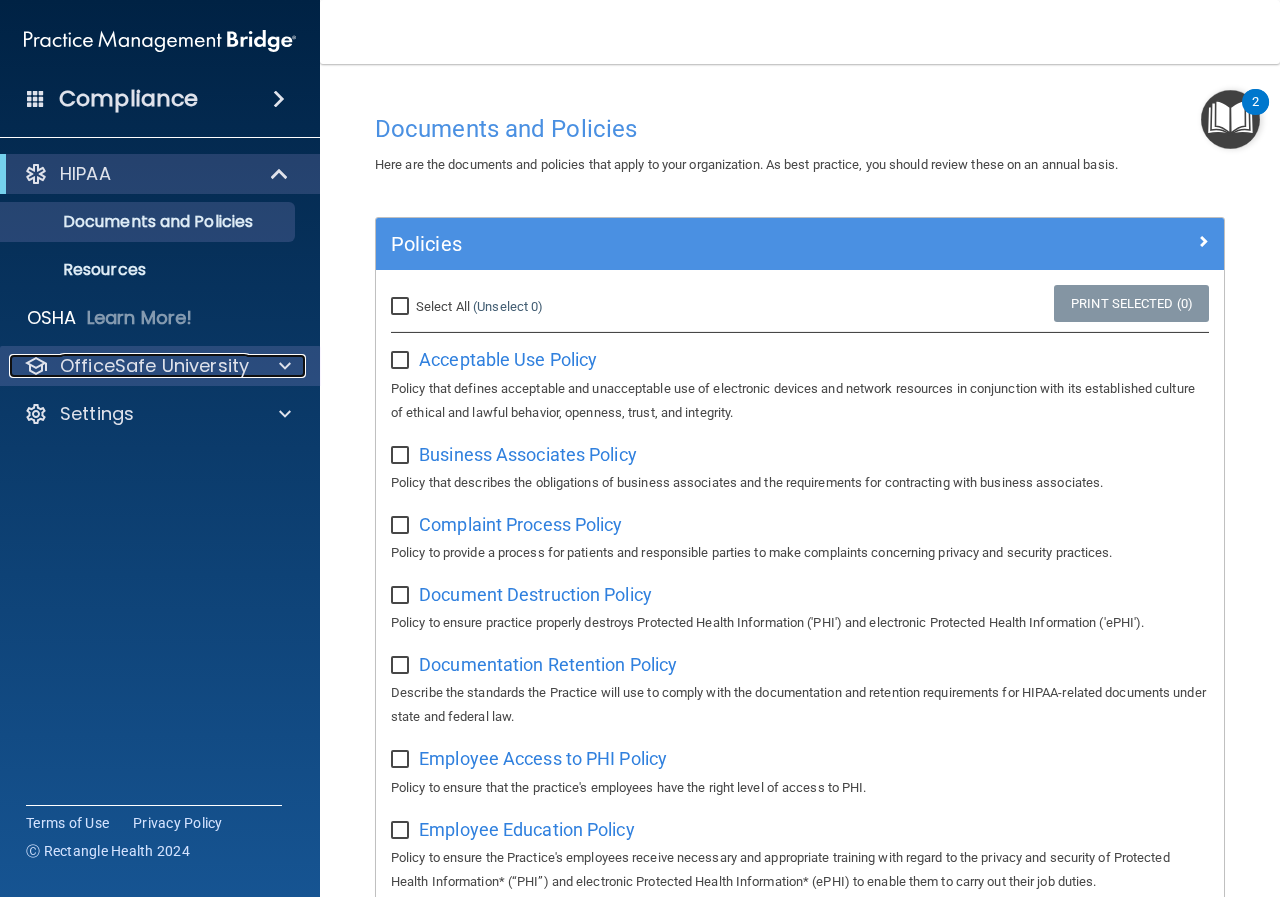 click on "OfficeSafe University" at bounding box center (154, 366) 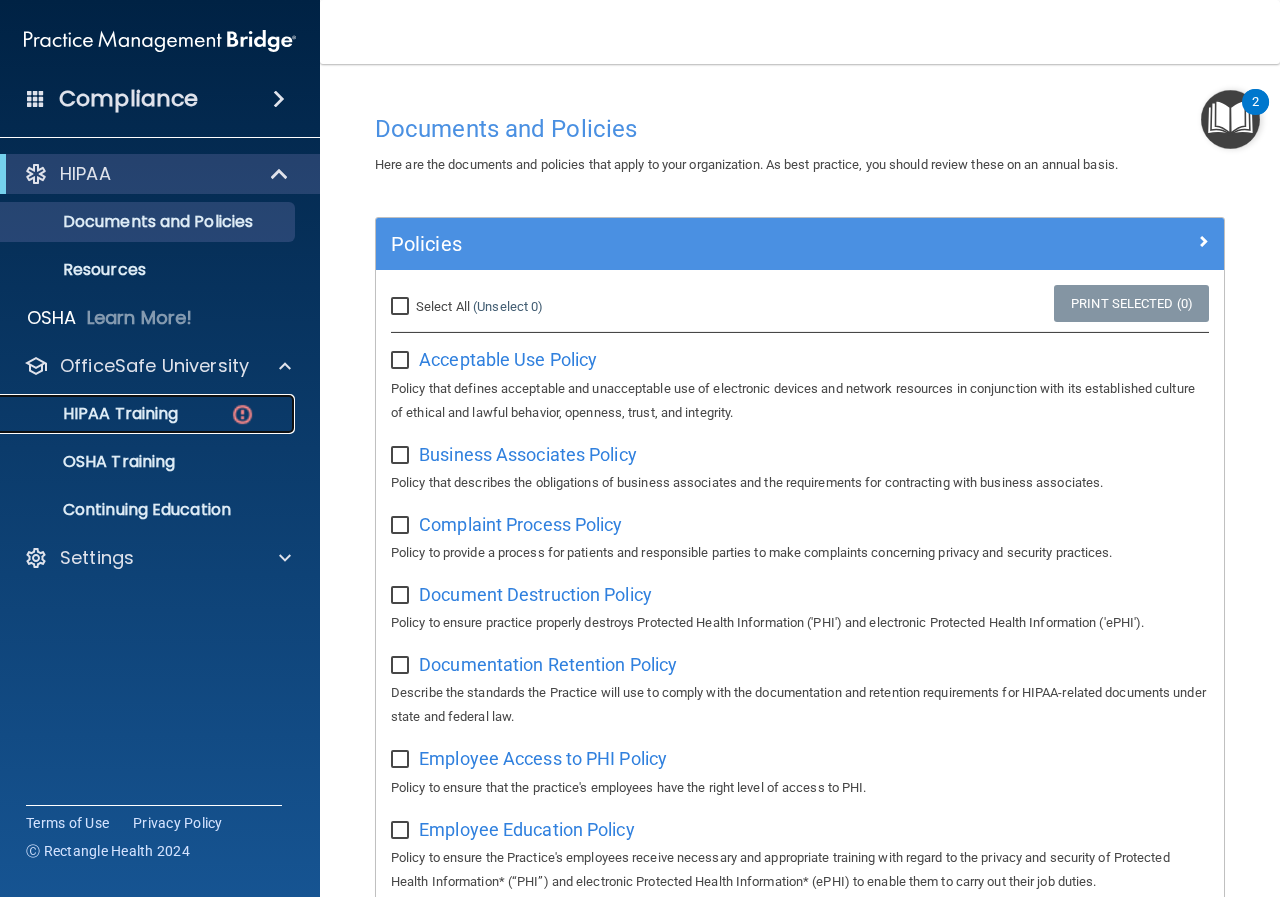 click on "HIPAA Training" at bounding box center [95, 414] 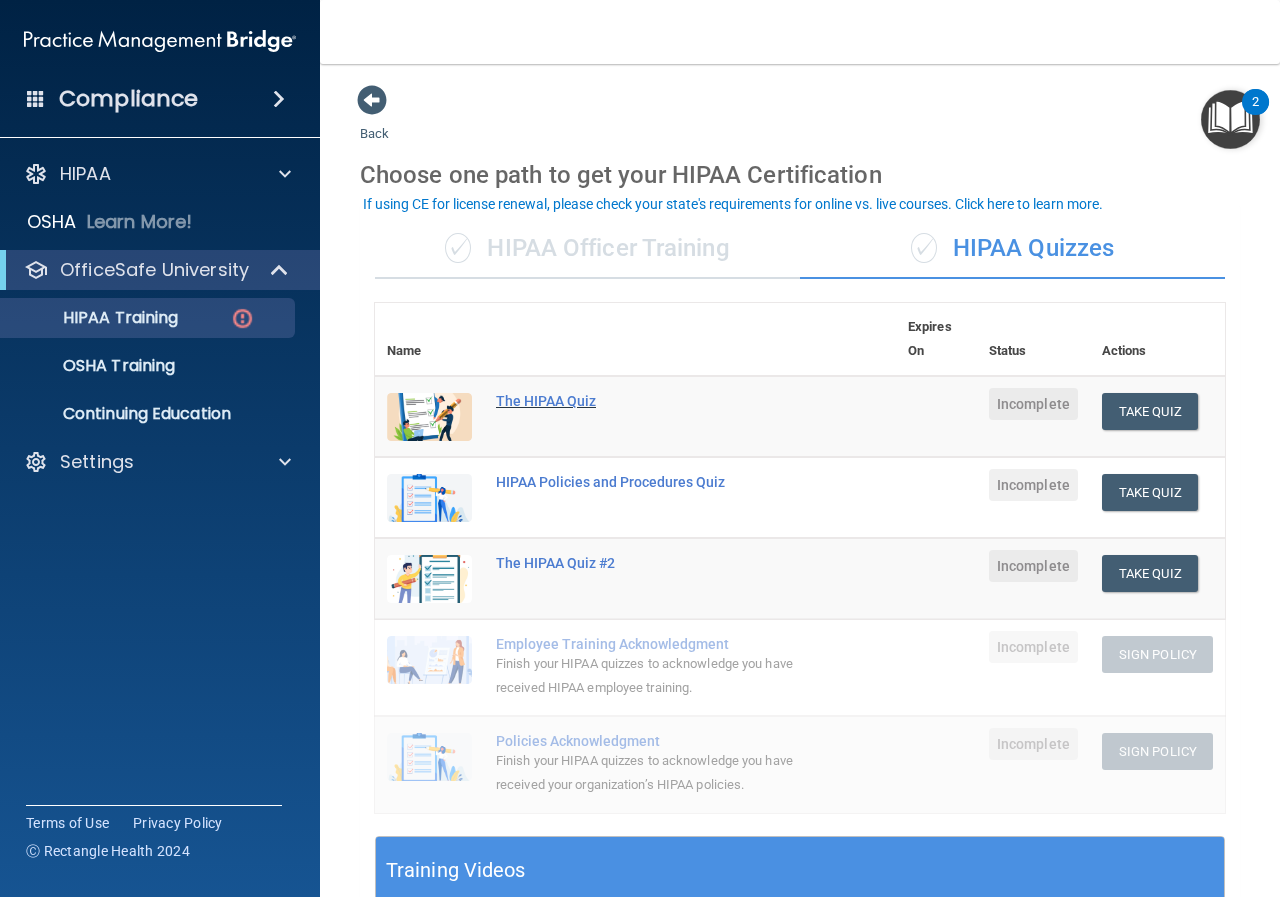 click on "The HIPAA Quiz" at bounding box center [646, 401] 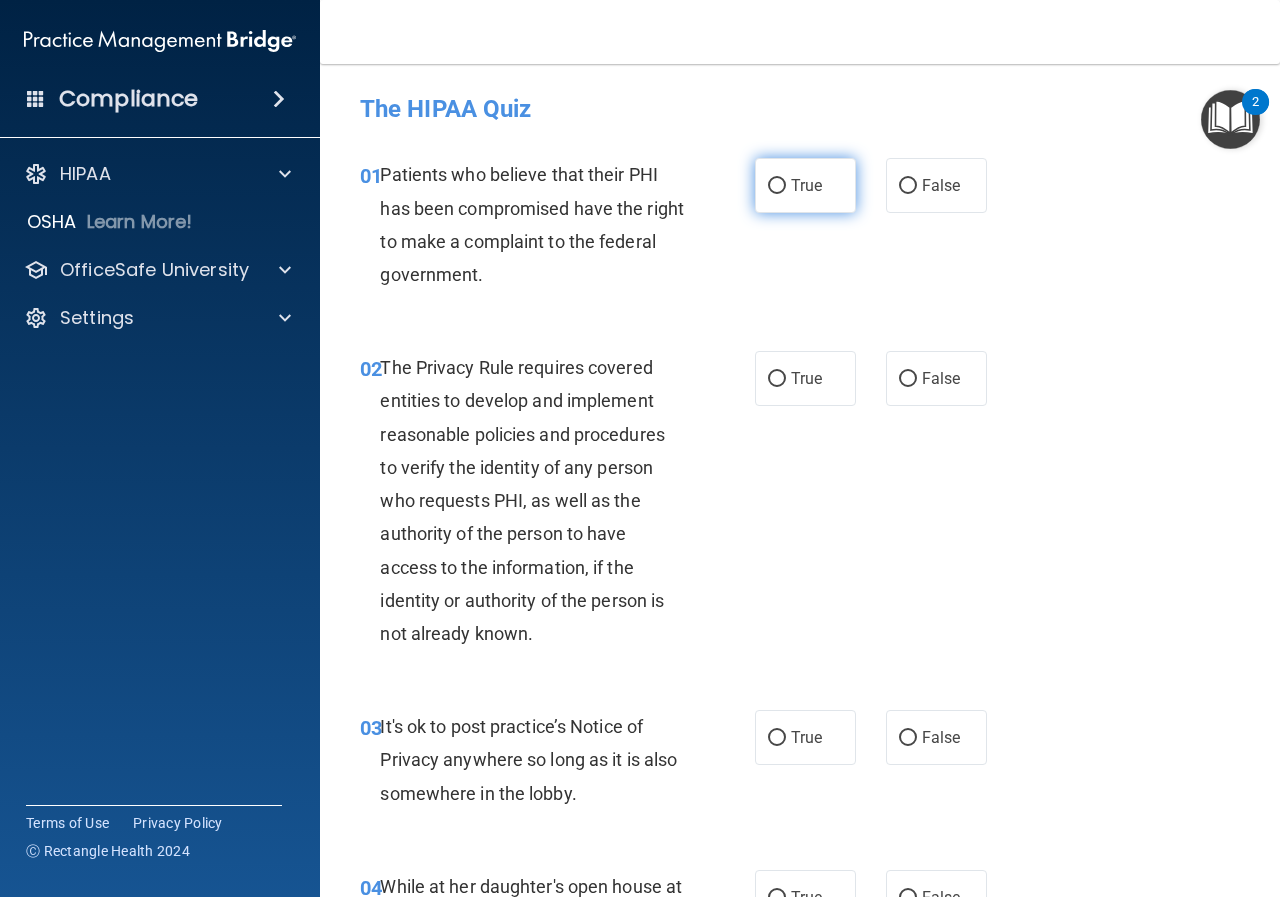 click on "True" at bounding box center [777, 186] 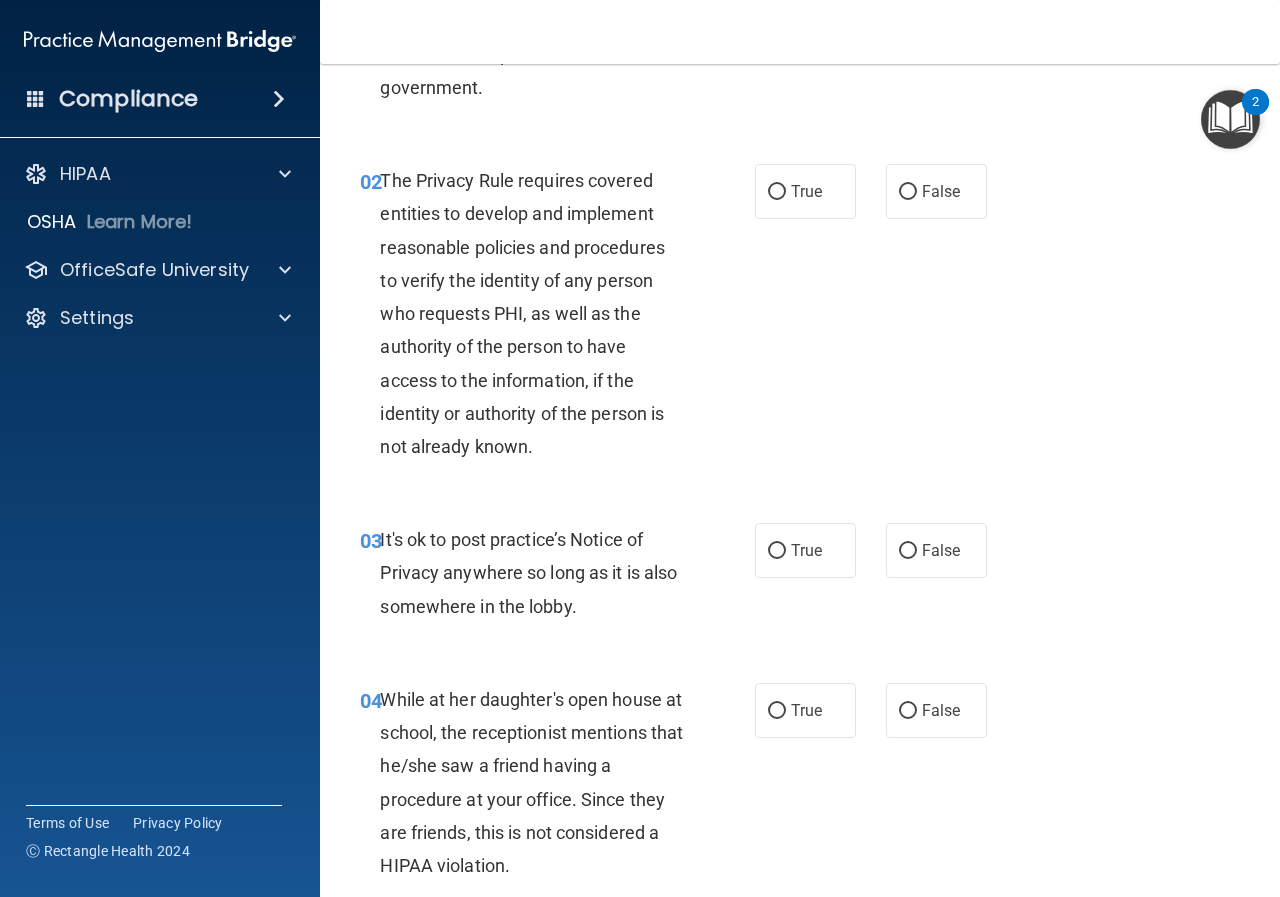 scroll, scrollTop: 200, scrollLeft: 0, axis: vertical 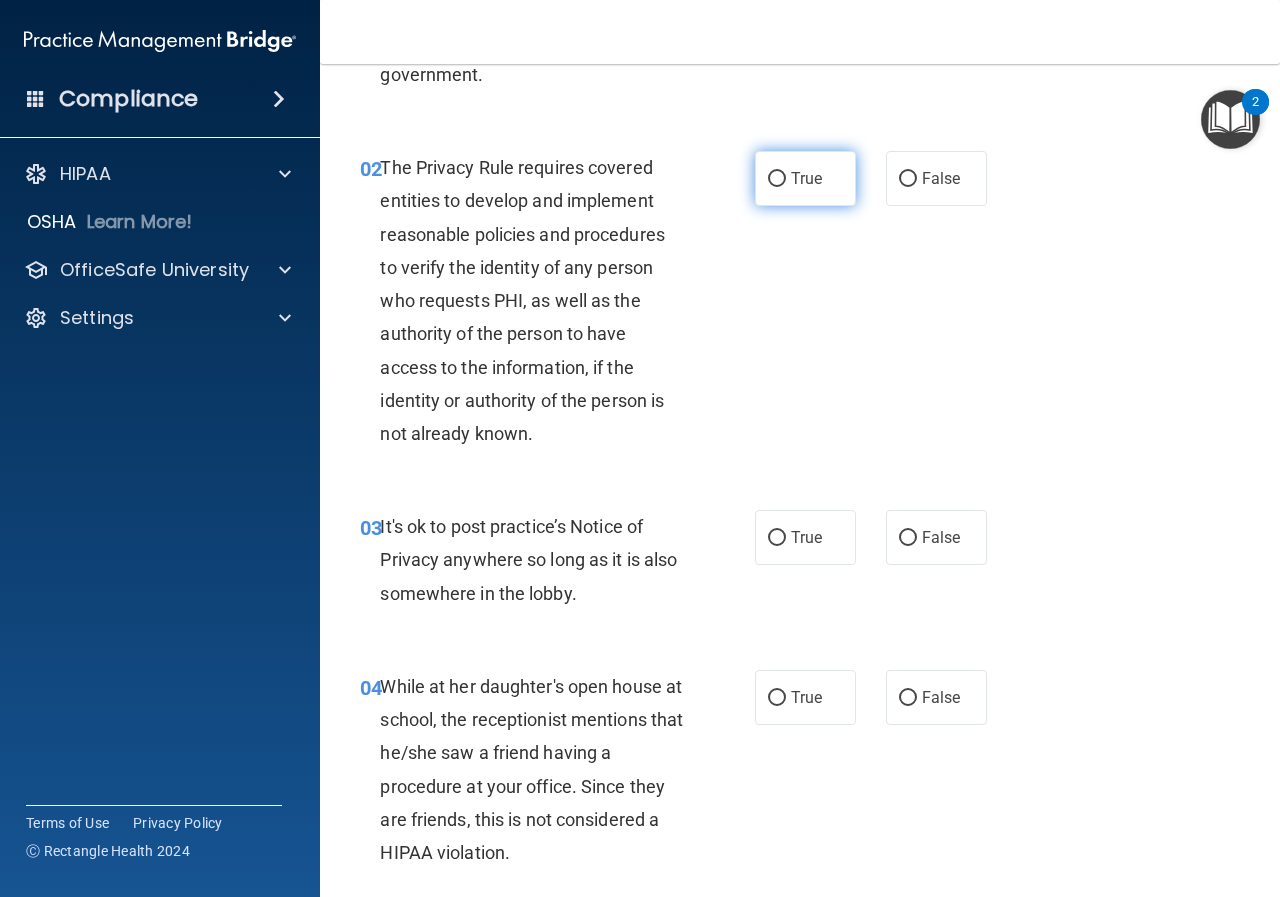 click on "True" at bounding box center (777, 179) 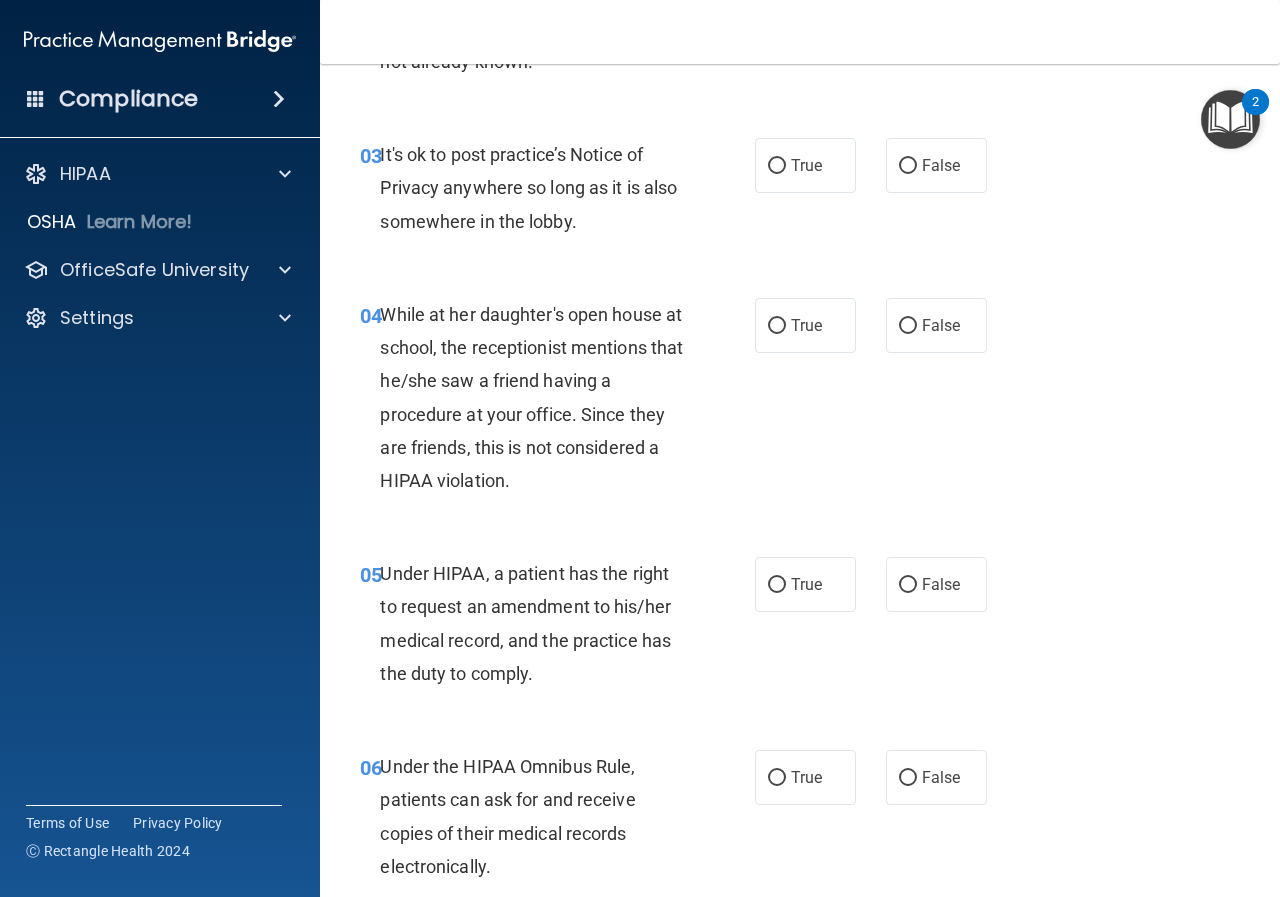 scroll, scrollTop: 600, scrollLeft: 0, axis: vertical 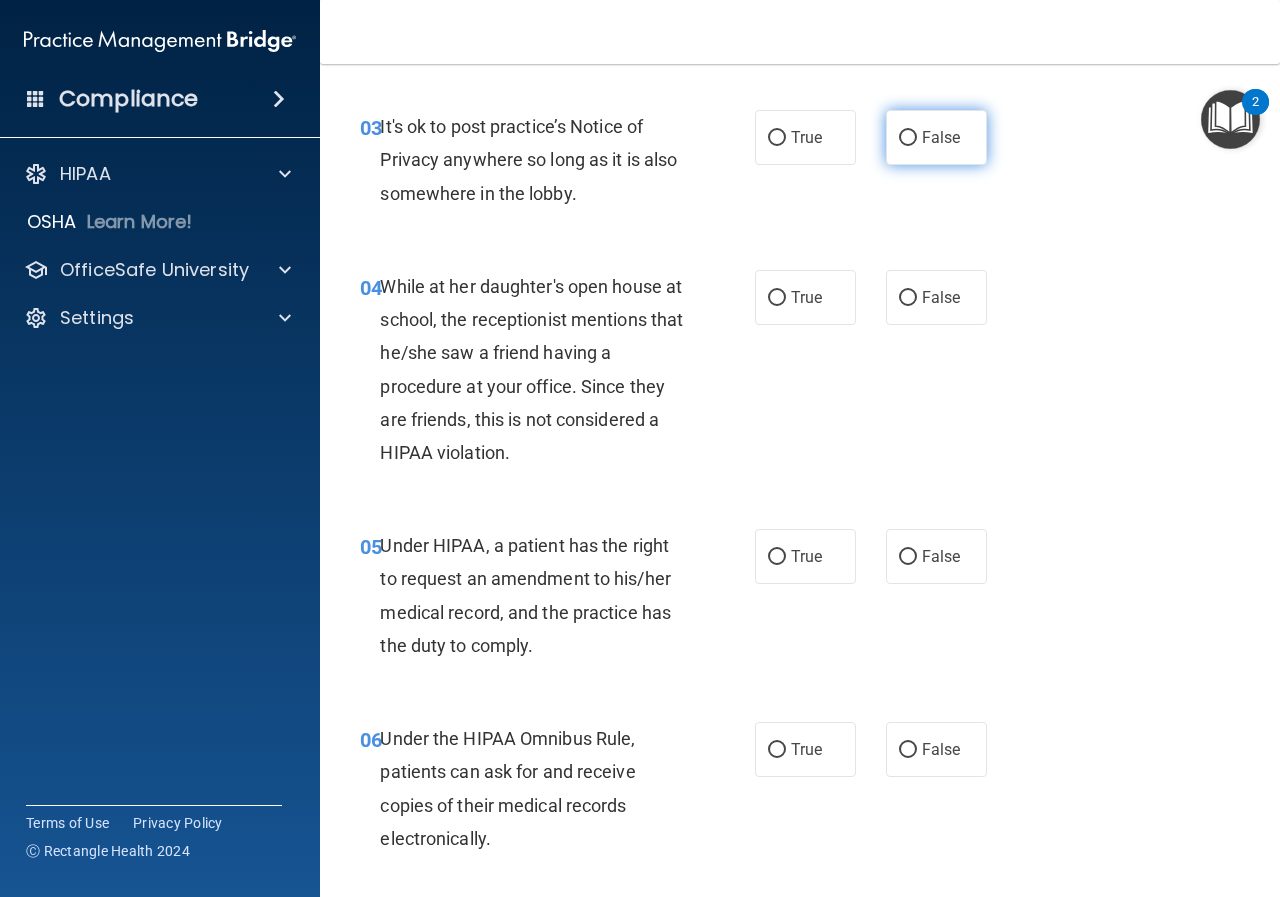 click on "False" at bounding box center [941, 137] 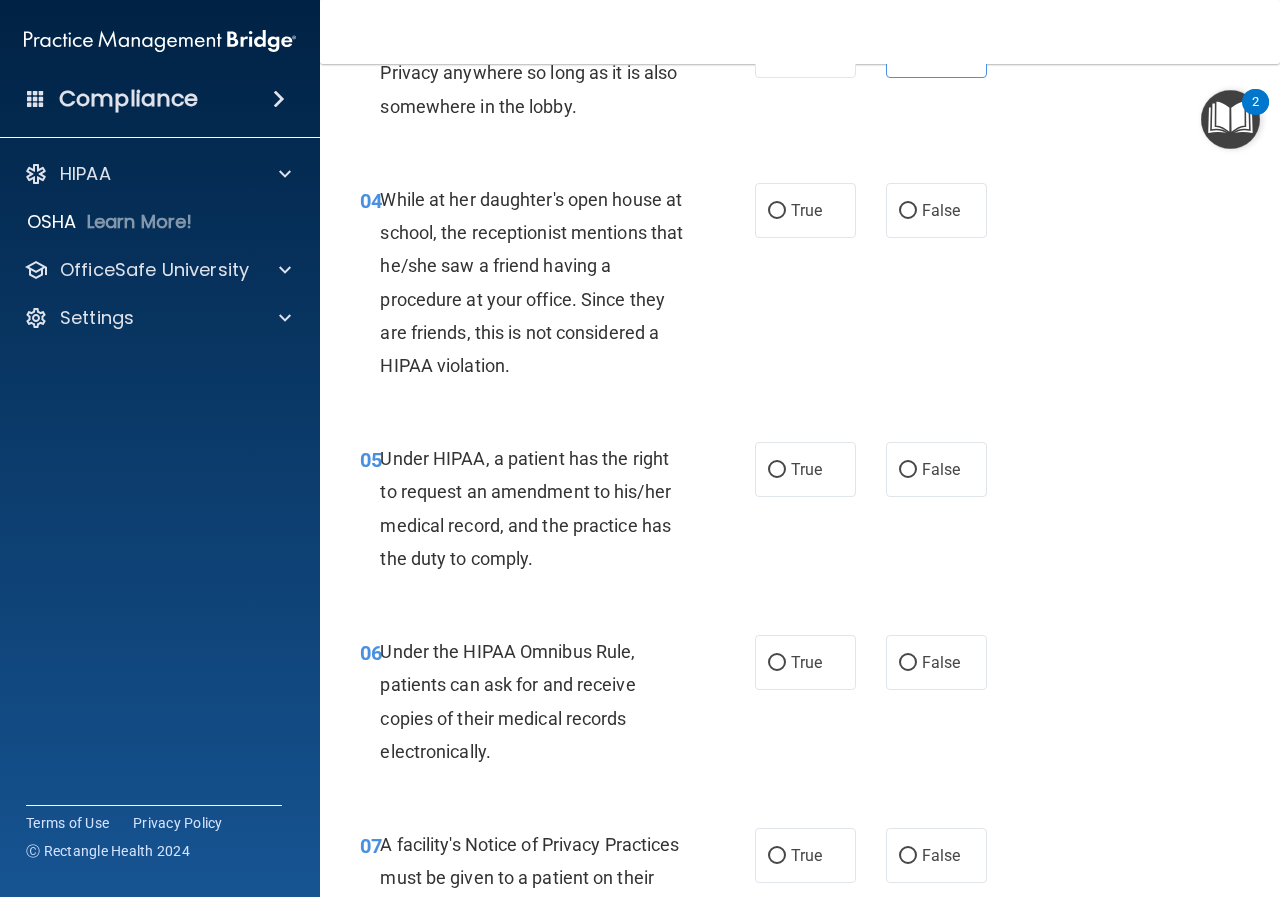 scroll, scrollTop: 800, scrollLeft: 0, axis: vertical 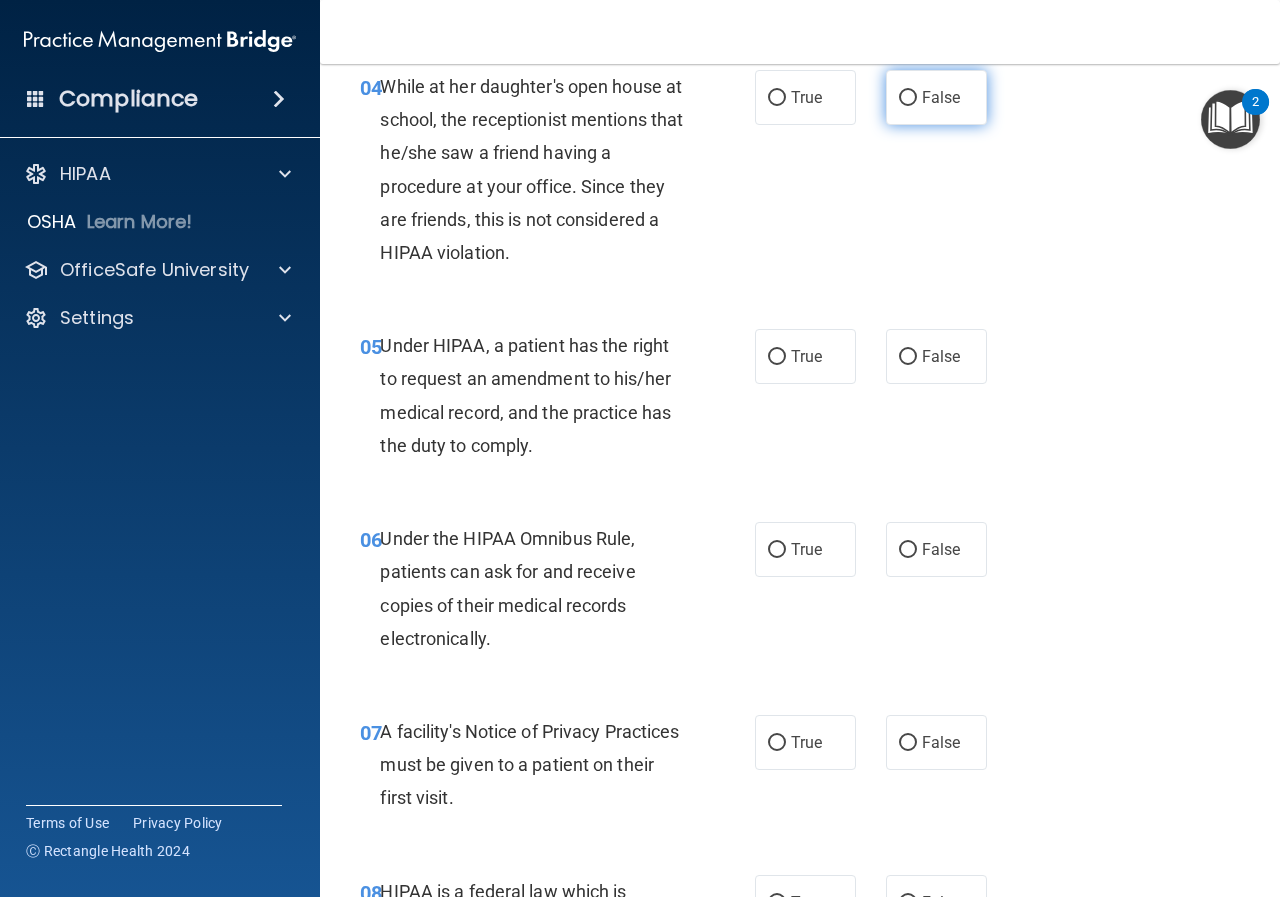 click on "False" at bounding box center [936, 97] 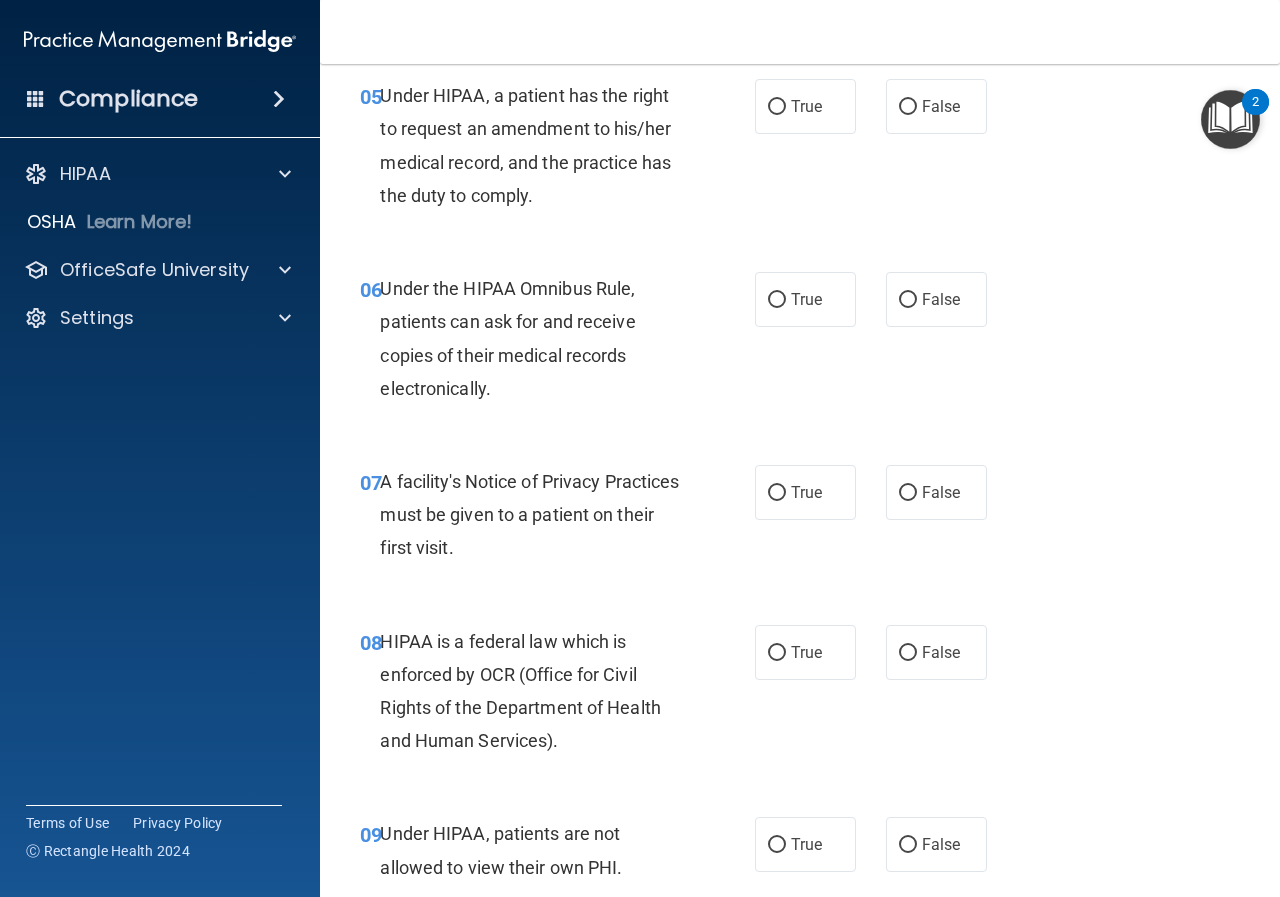 scroll, scrollTop: 1000, scrollLeft: 0, axis: vertical 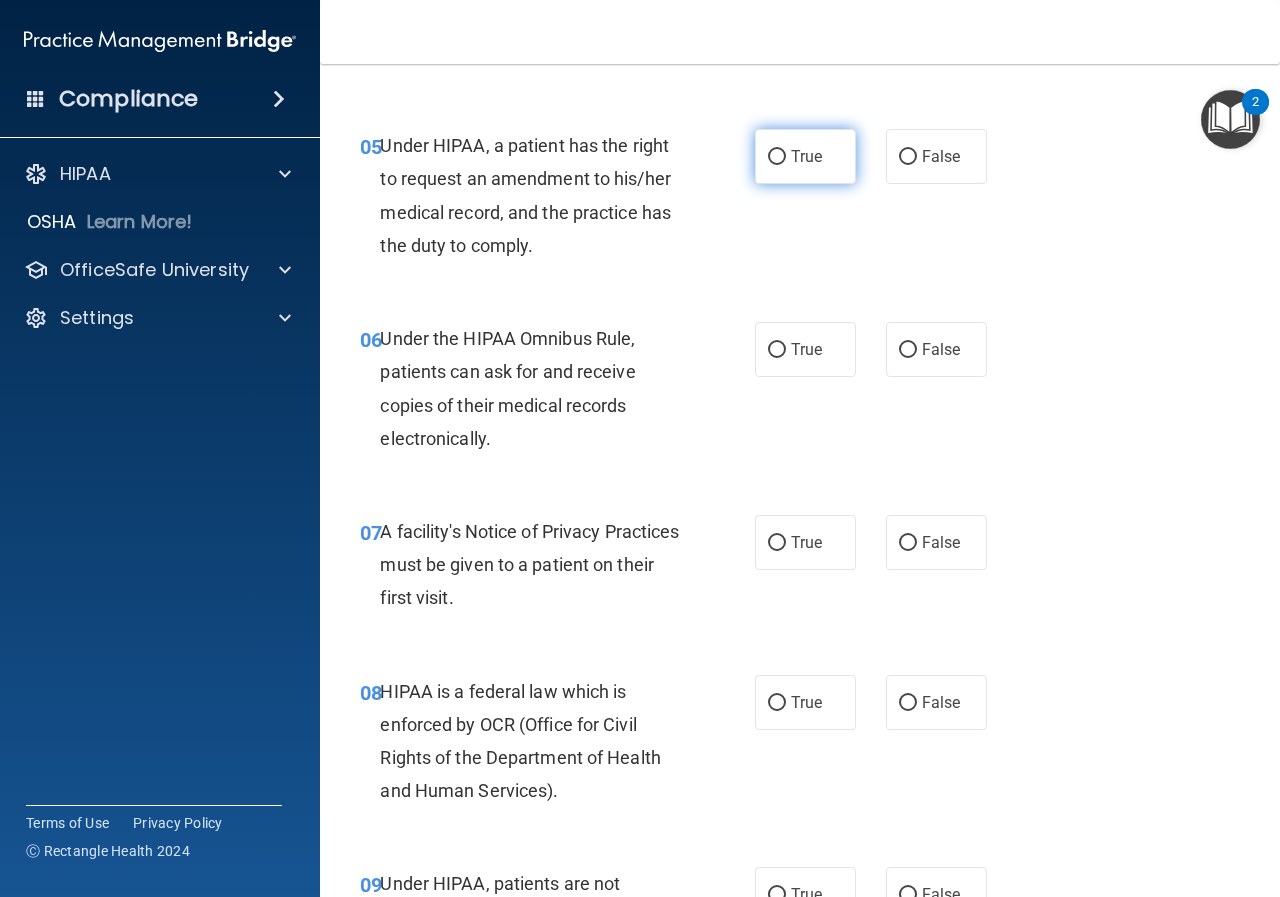 click on "True" at bounding box center [806, 156] 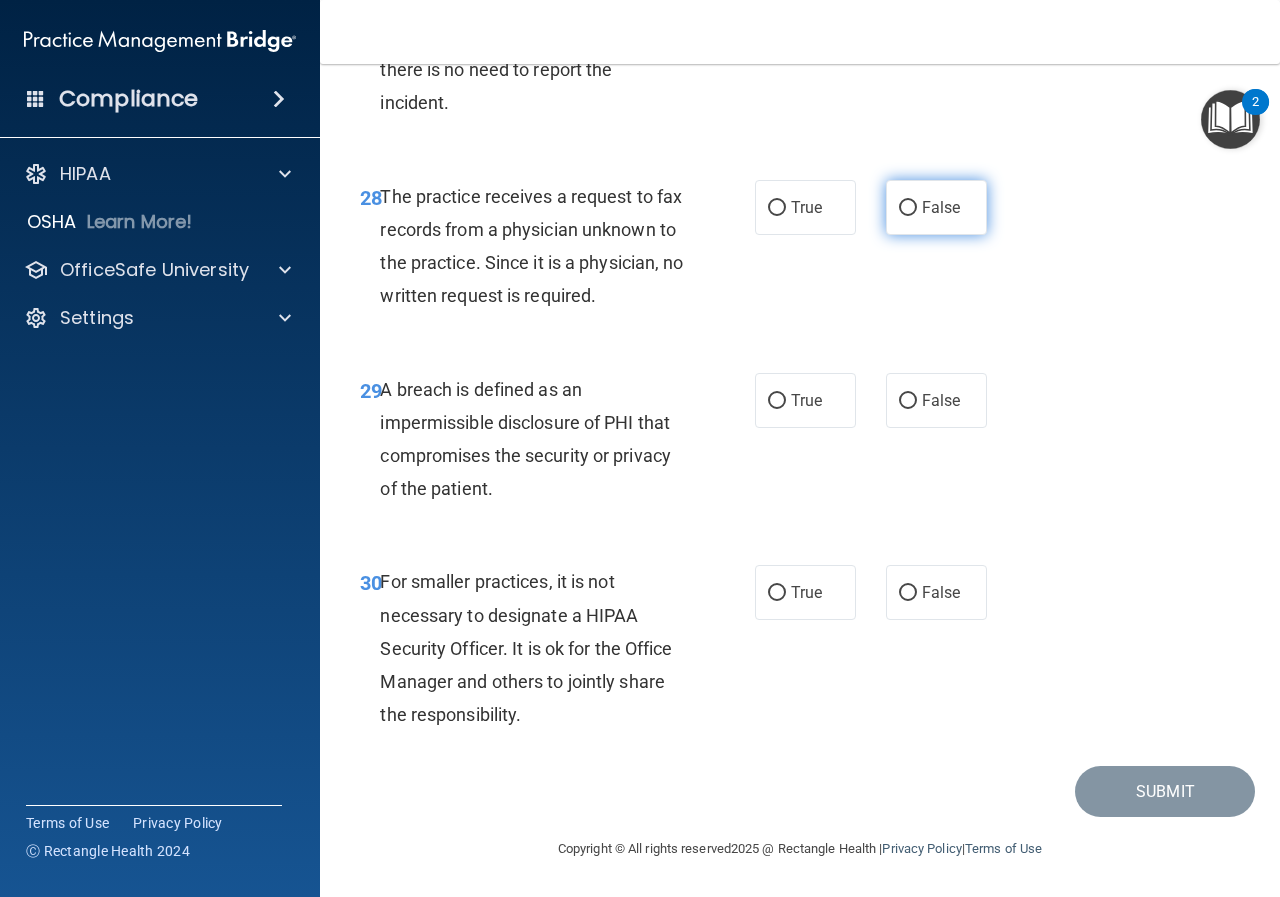 scroll, scrollTop: 5685, scrollLeft: 0, axis: vertical 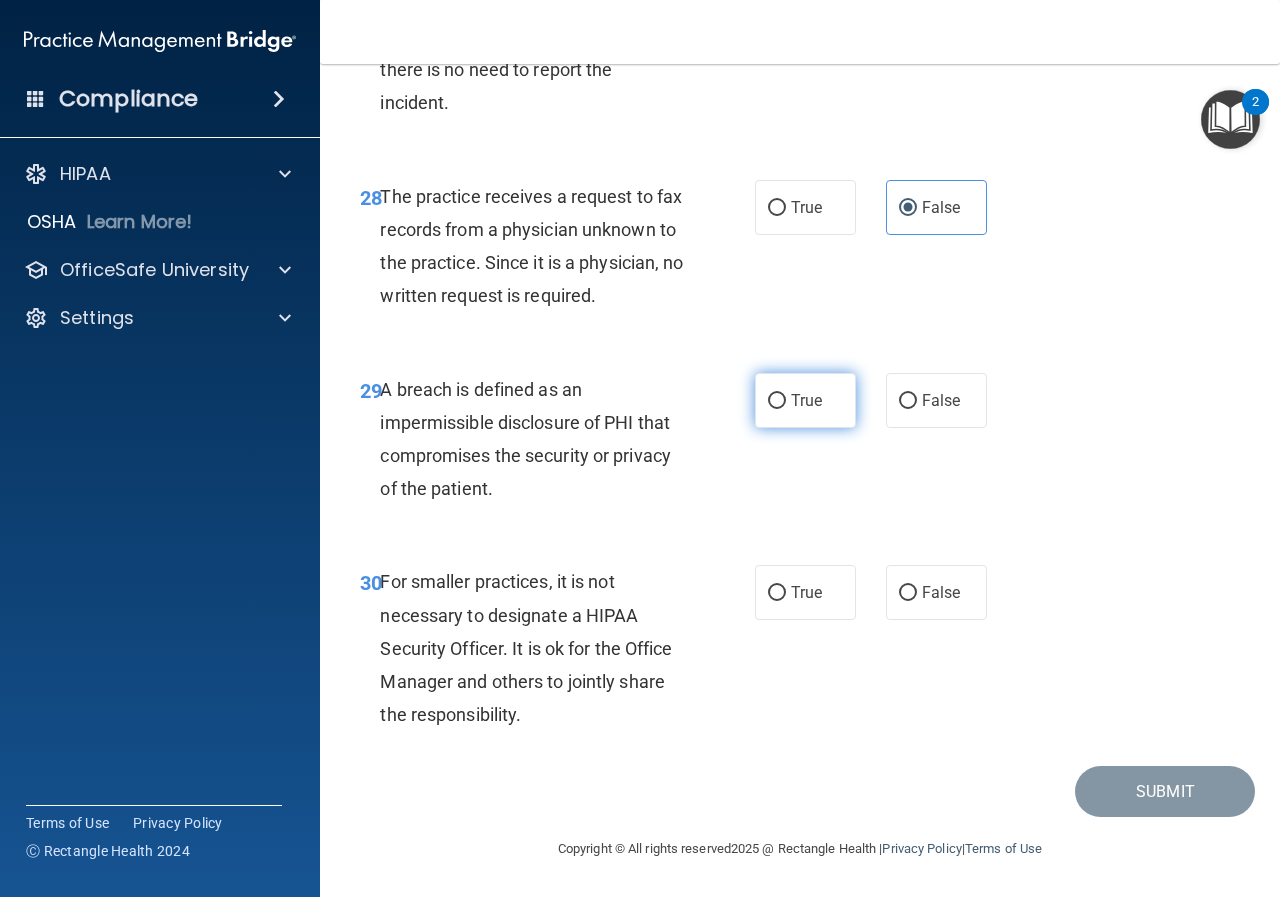 click on "True" at bounding box center (777, 401) 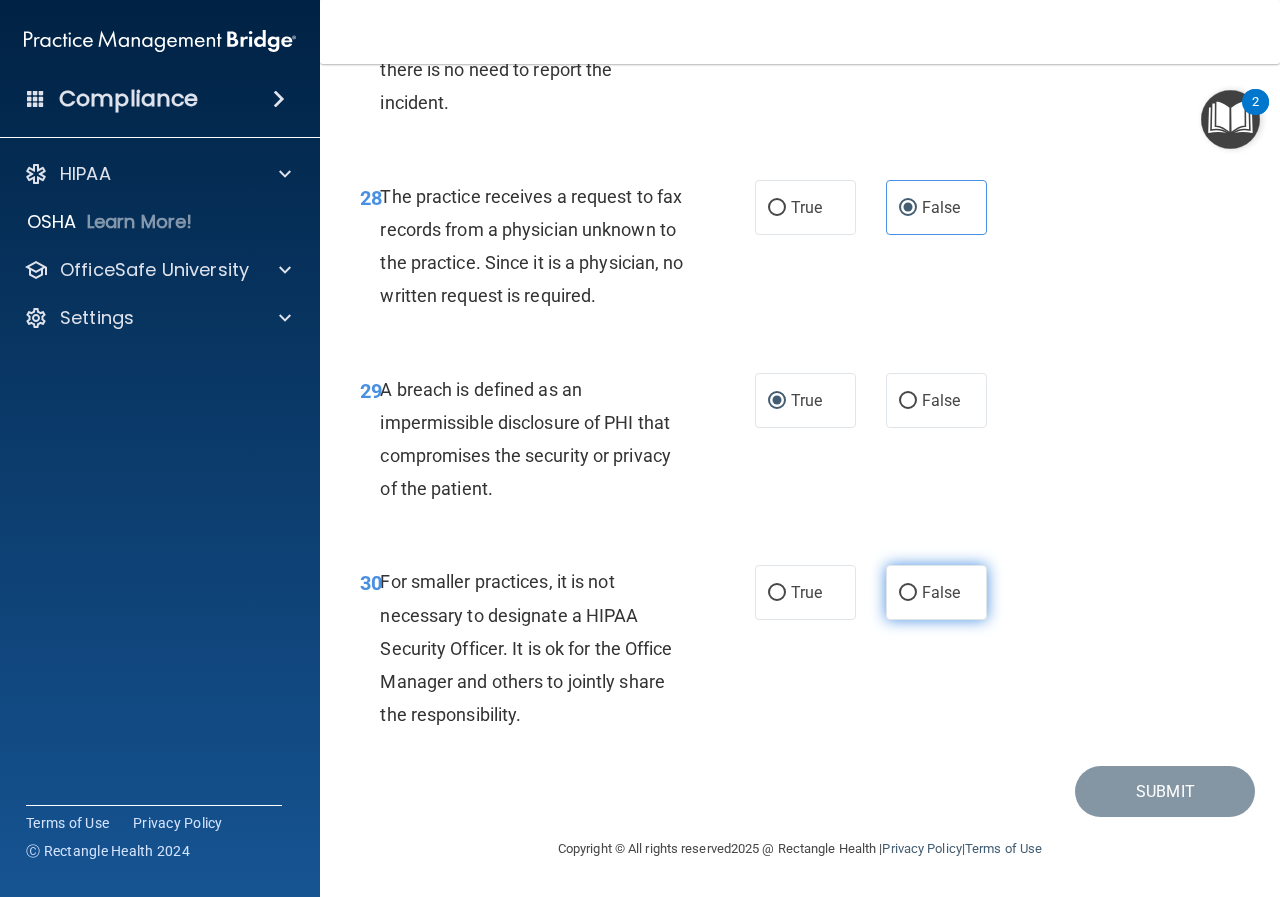 click on "False" at bounding box center (936, 592) 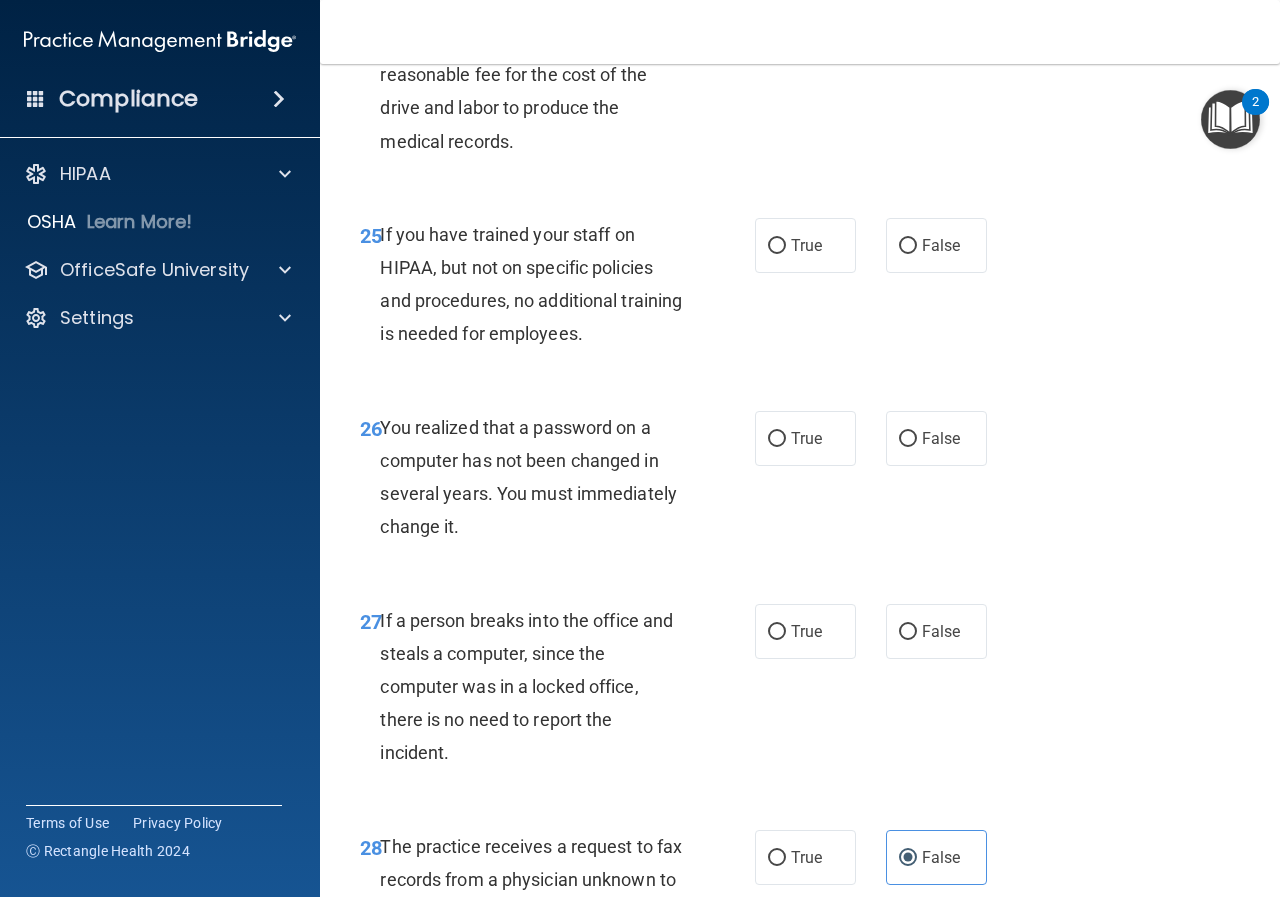 scroll, scrollTop: 4885, scrollLeft: 0, axis: vertical 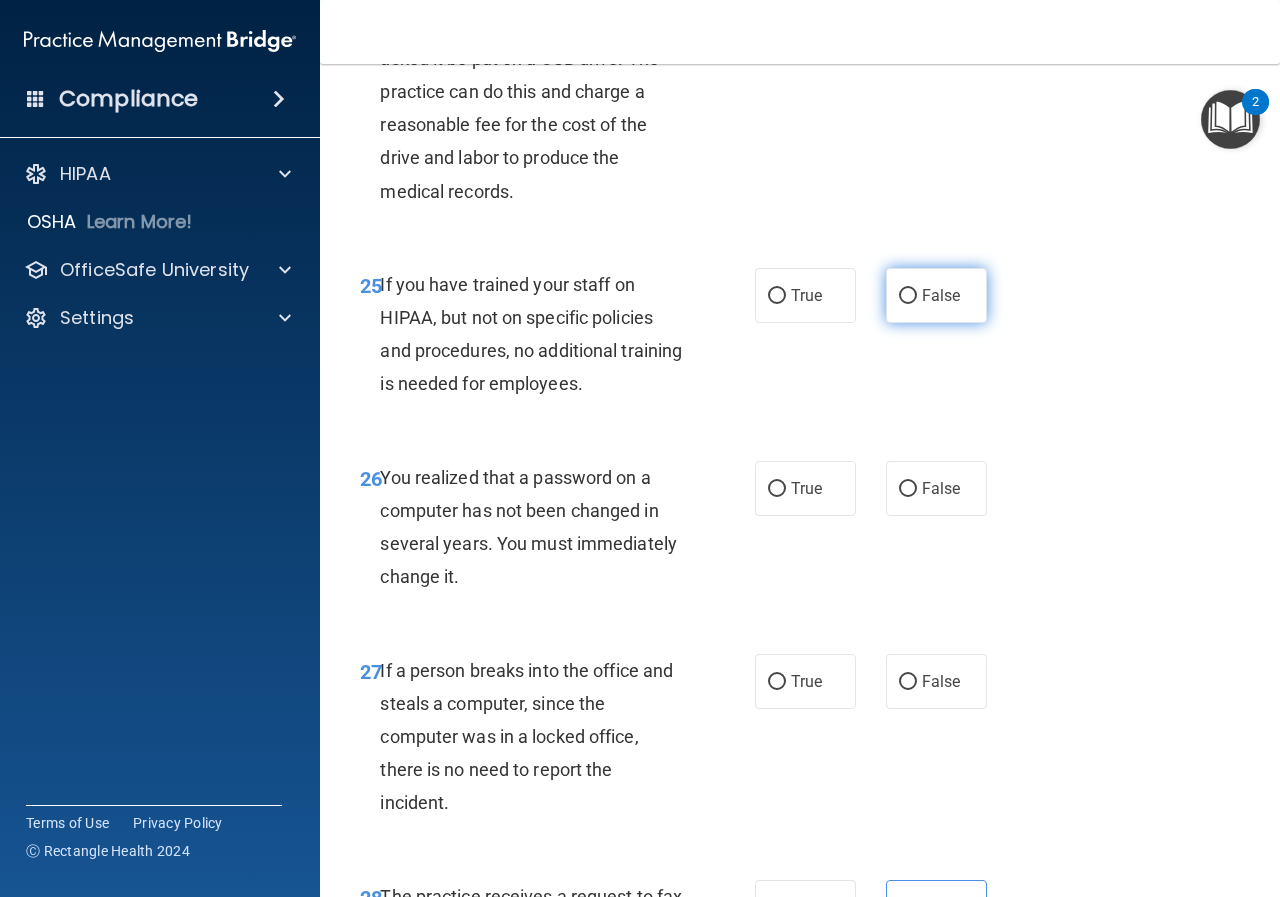 click on "False" at bounding box center [941, 295] 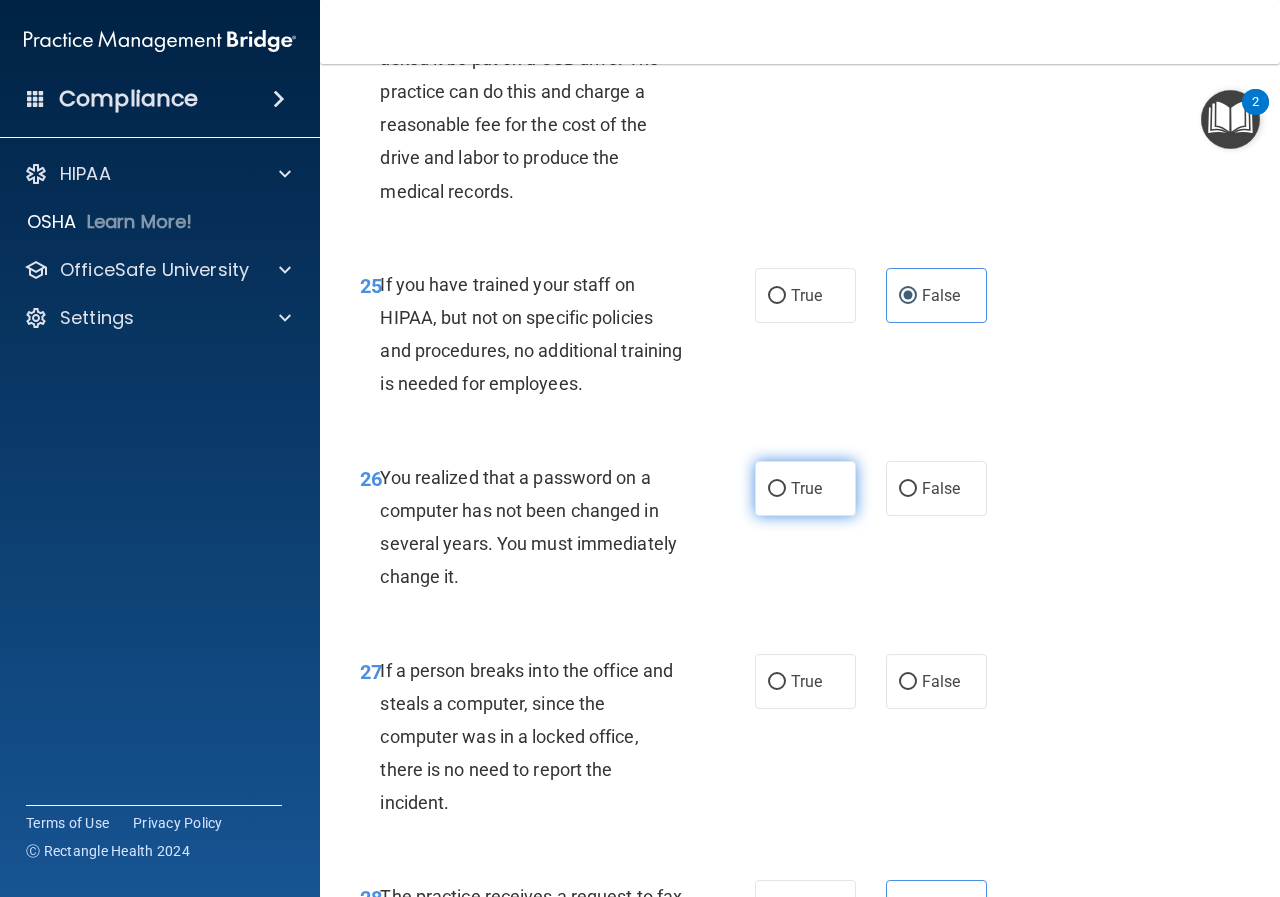 click on "True" at bounding box center (777, 489) 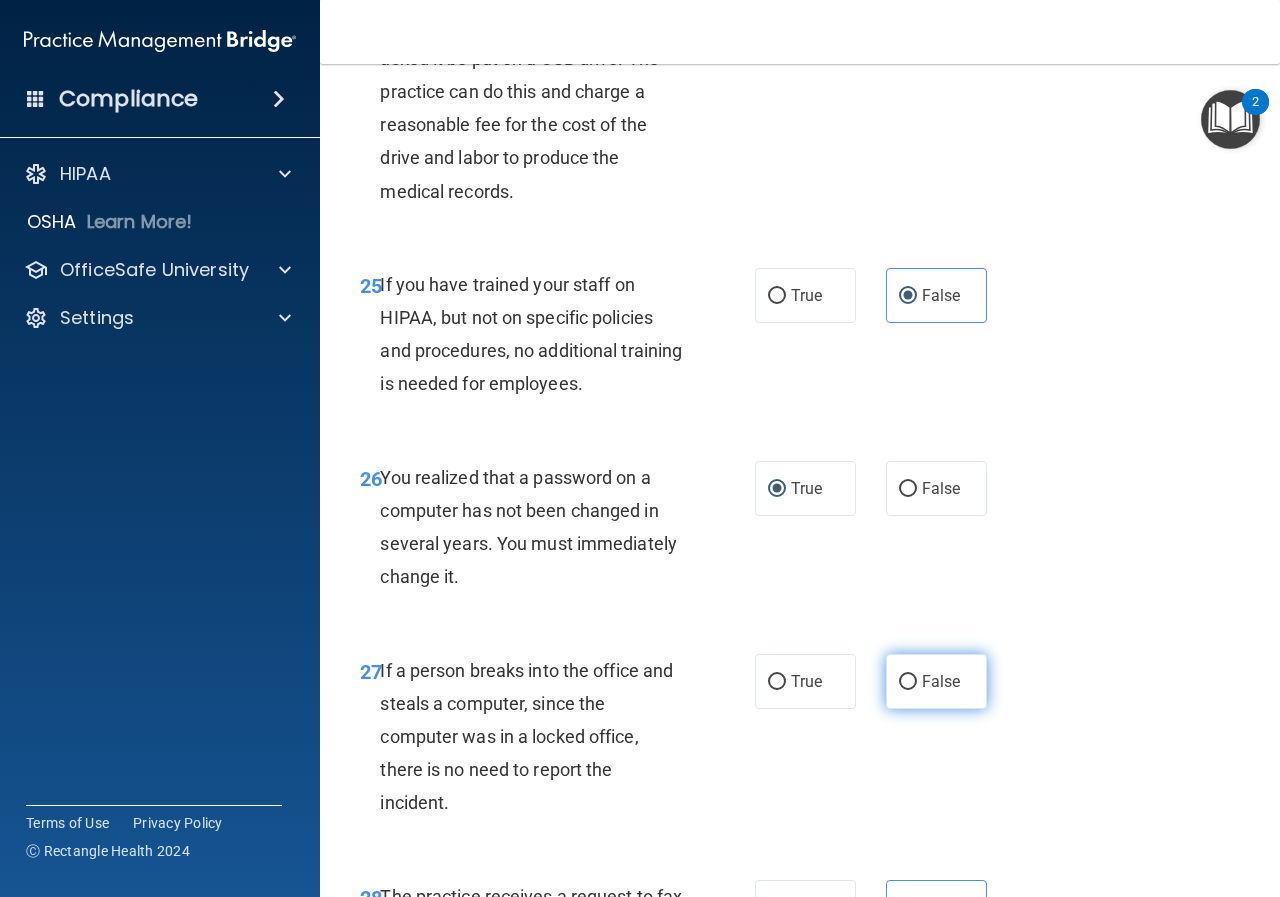click on "False" at bounding box center [936, 681] 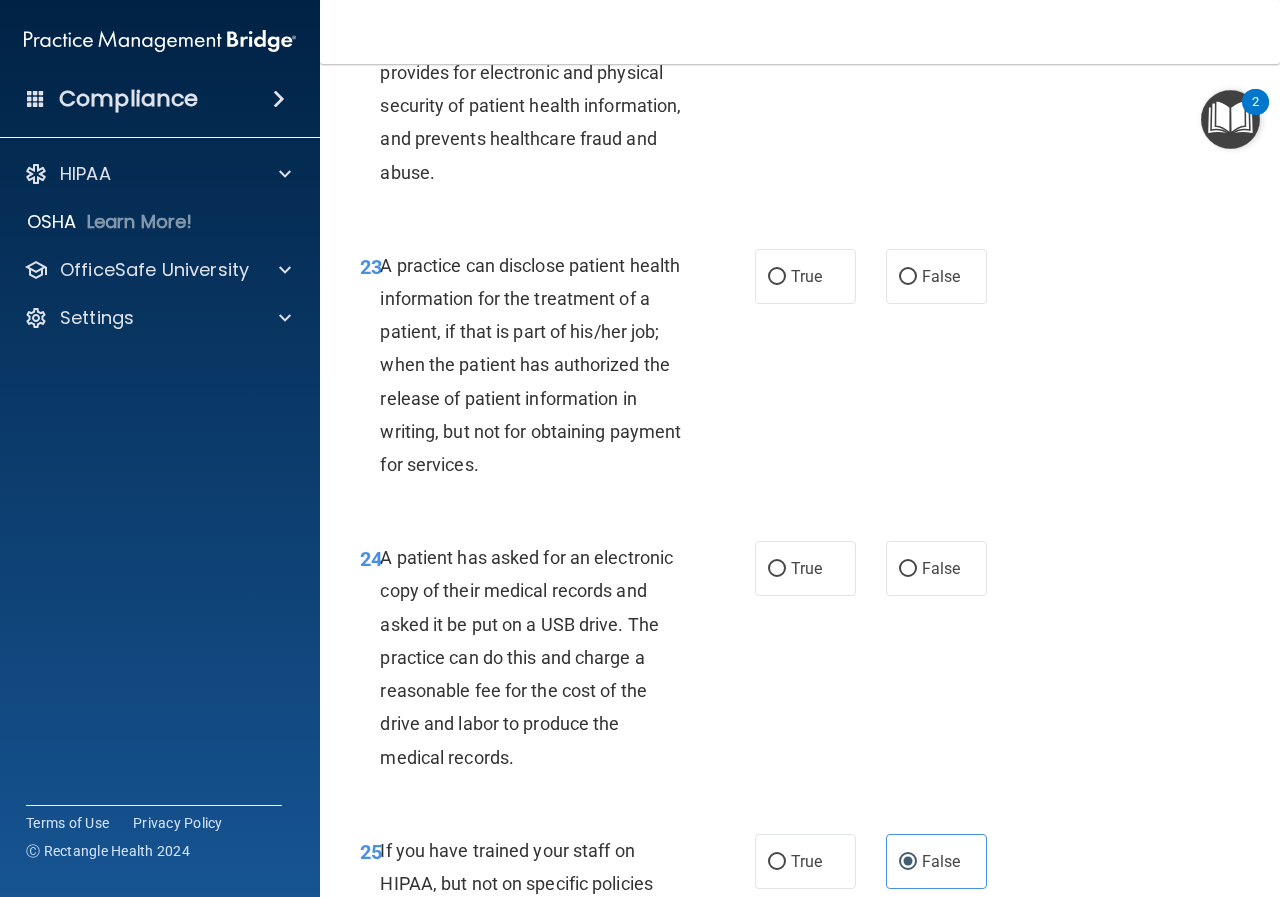 scroll, scrollTop: 4285, scrollLeft: 0, axis: vertical 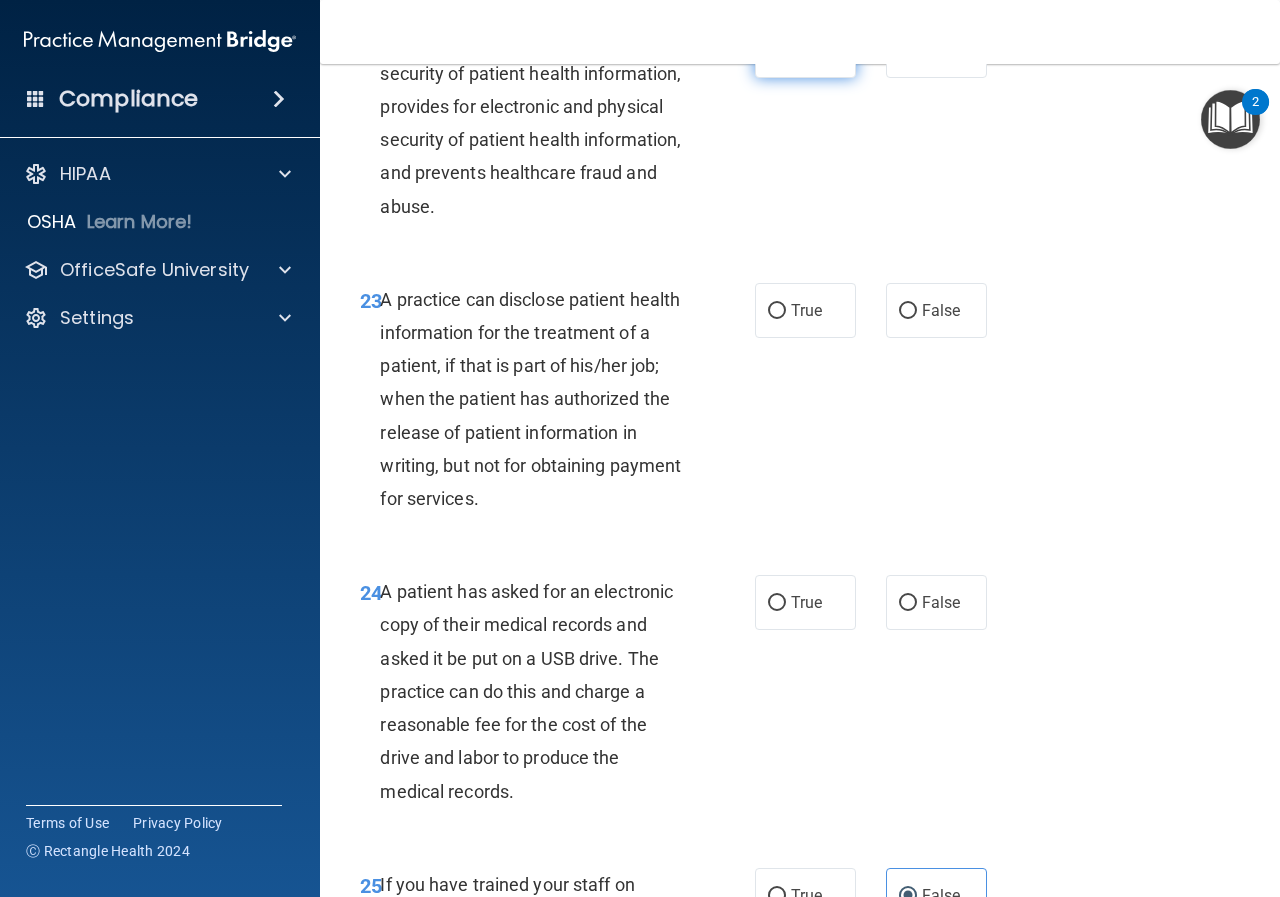 click on "True" at bounding box center (806, 50) 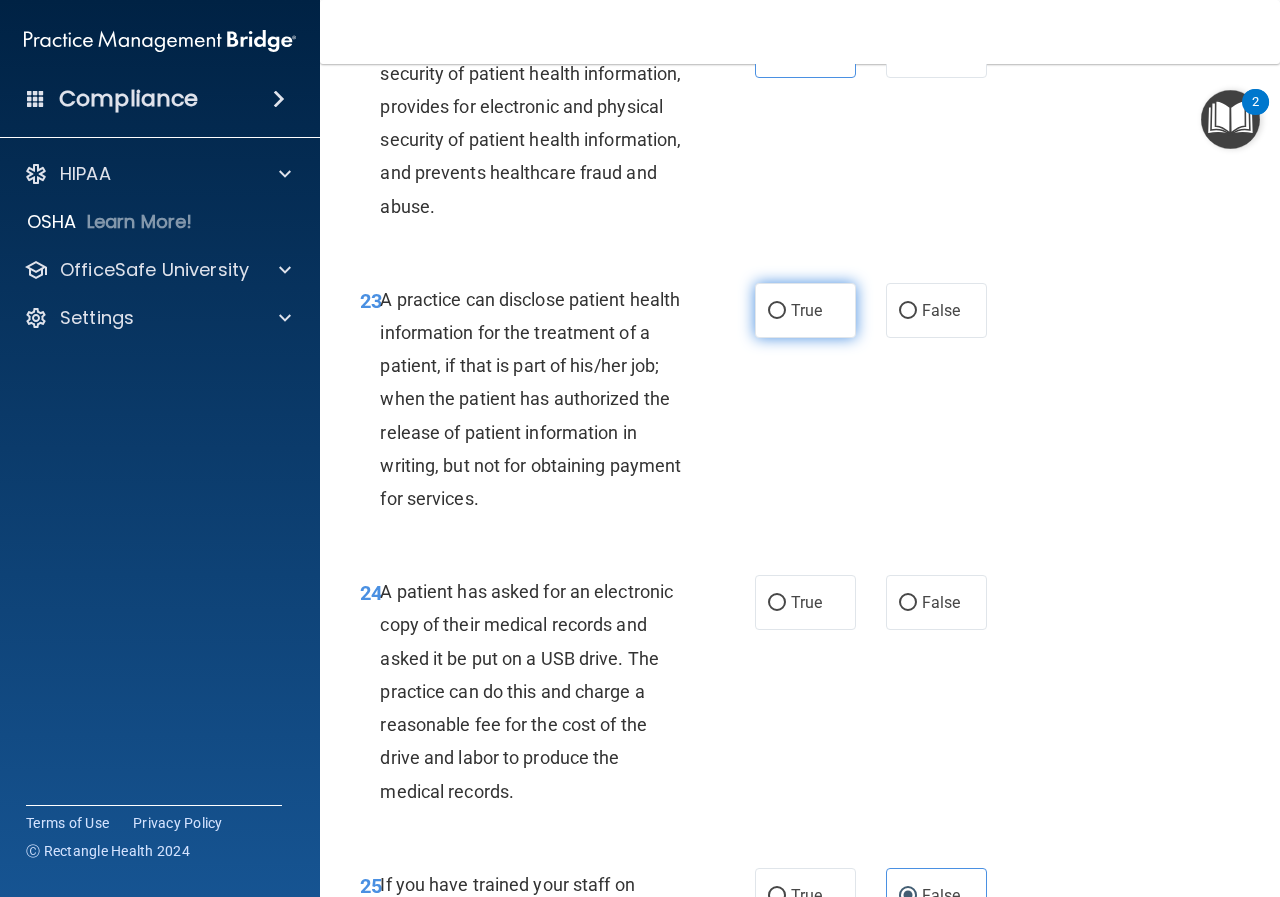 click on "True" at bounding box center (777, 311) 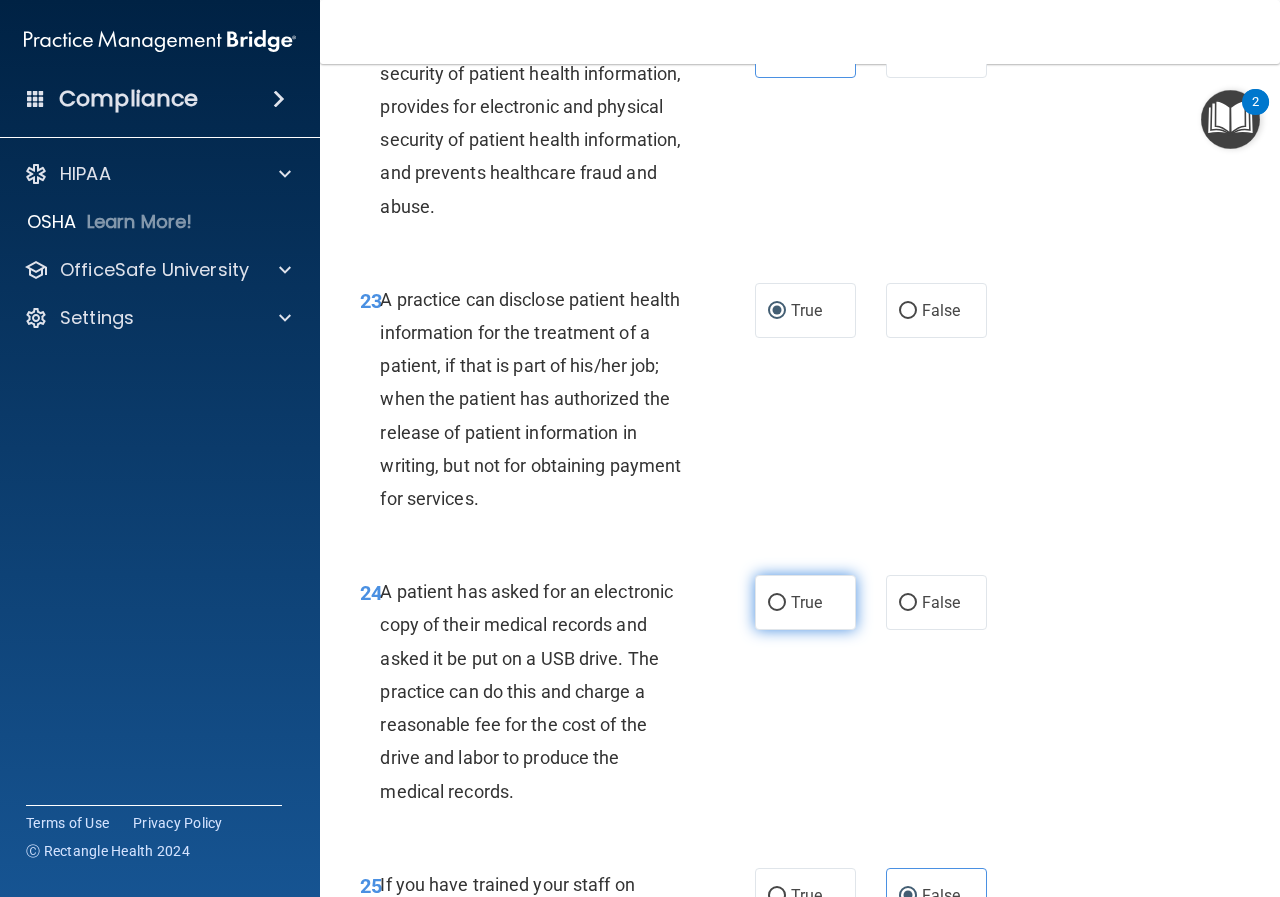 click on "True" at bounding box center (805, 602) 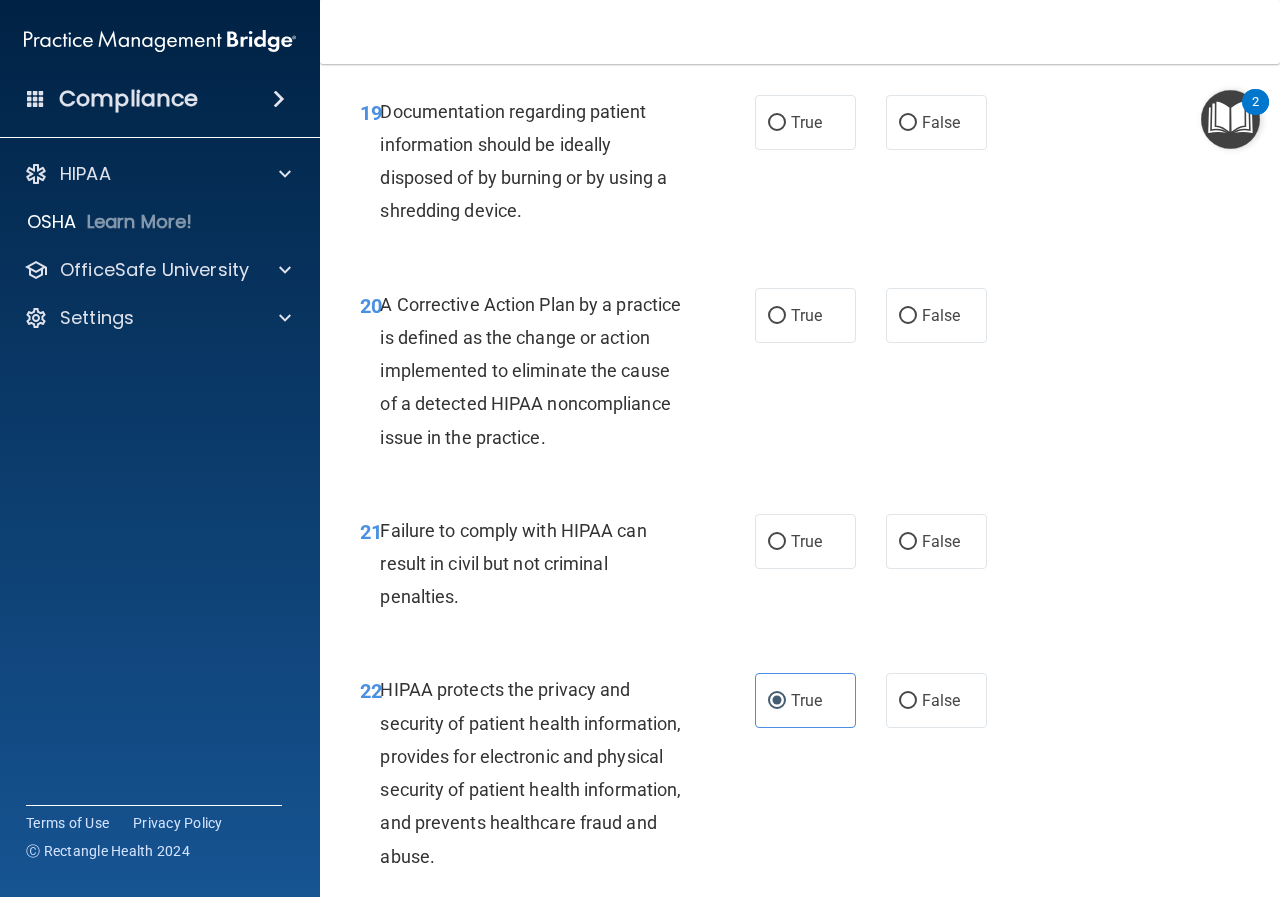 scroll, scrollTop: 3485, scrollLeft: 0, axis: vertical 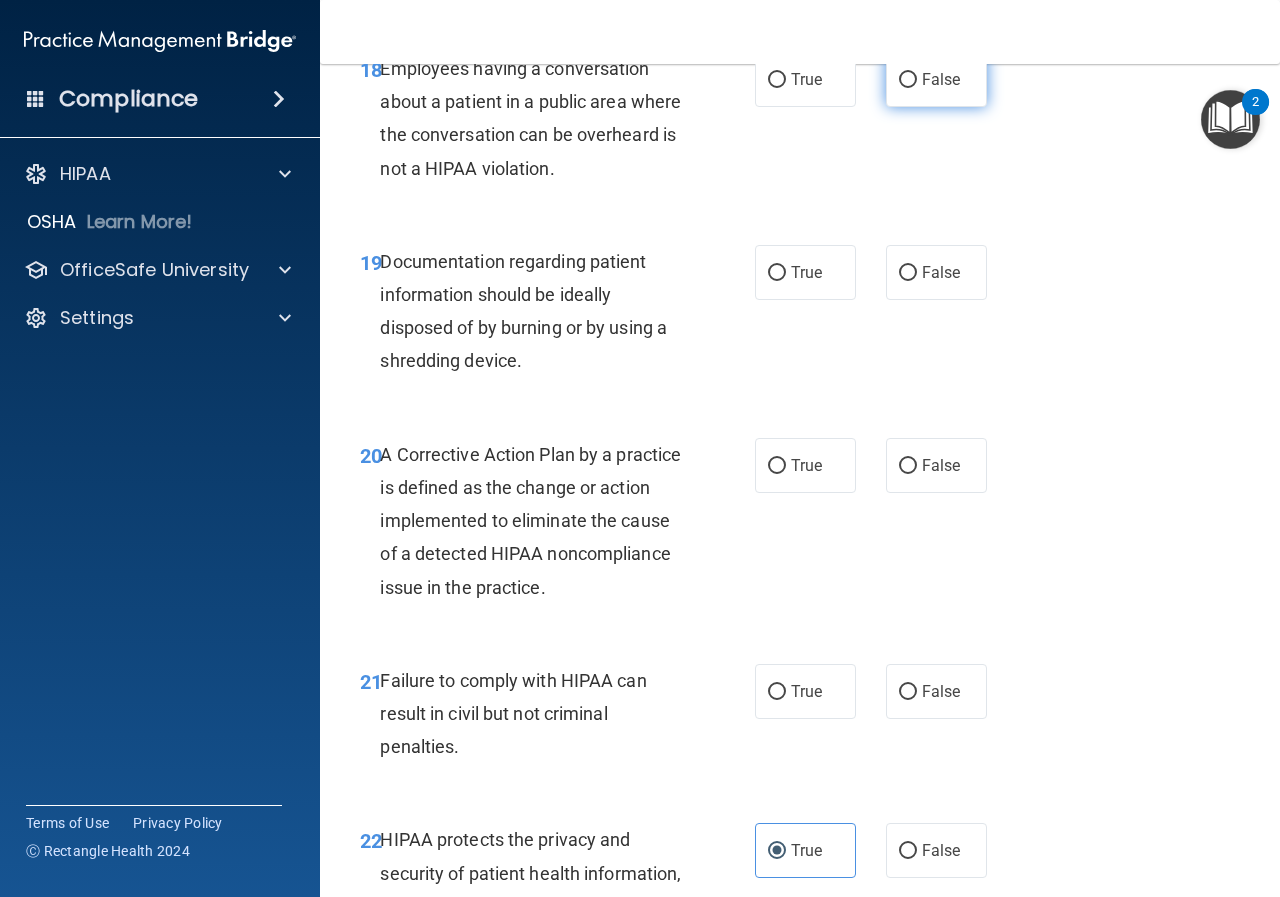 click on "False" at bounding box center (936, 79) 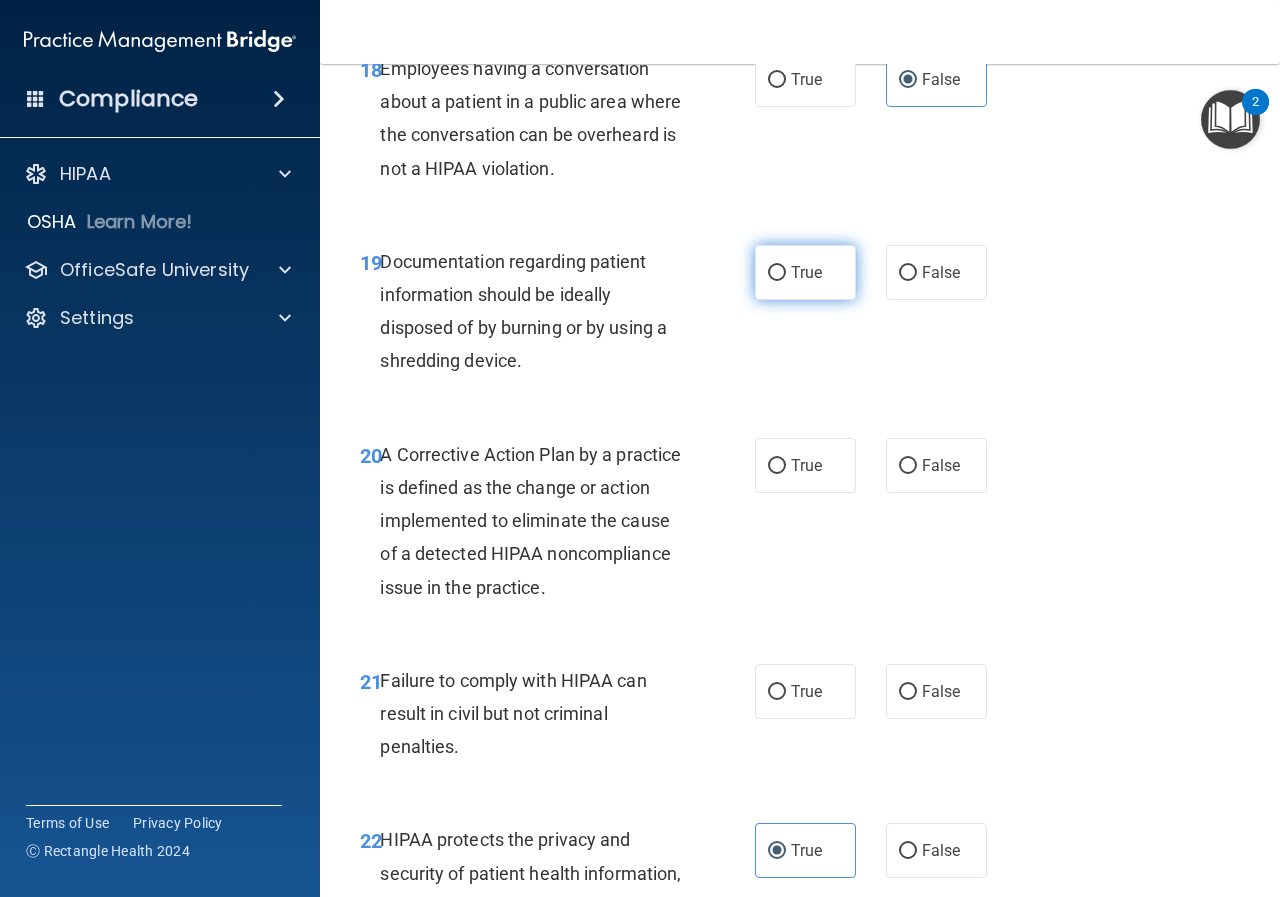 click on "True" at bounding box center [777, 273] 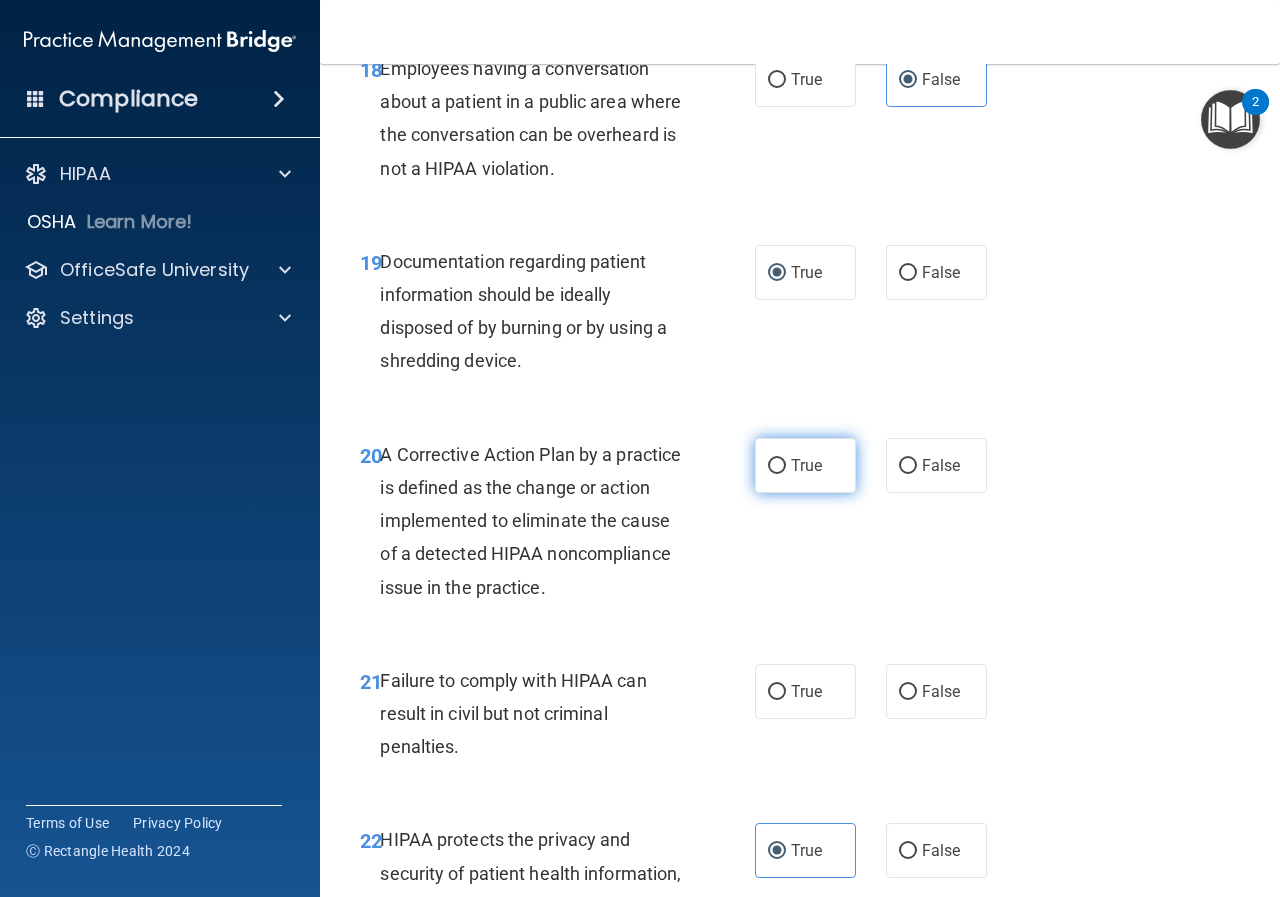 click on "True" at bounding box center (805, 465) 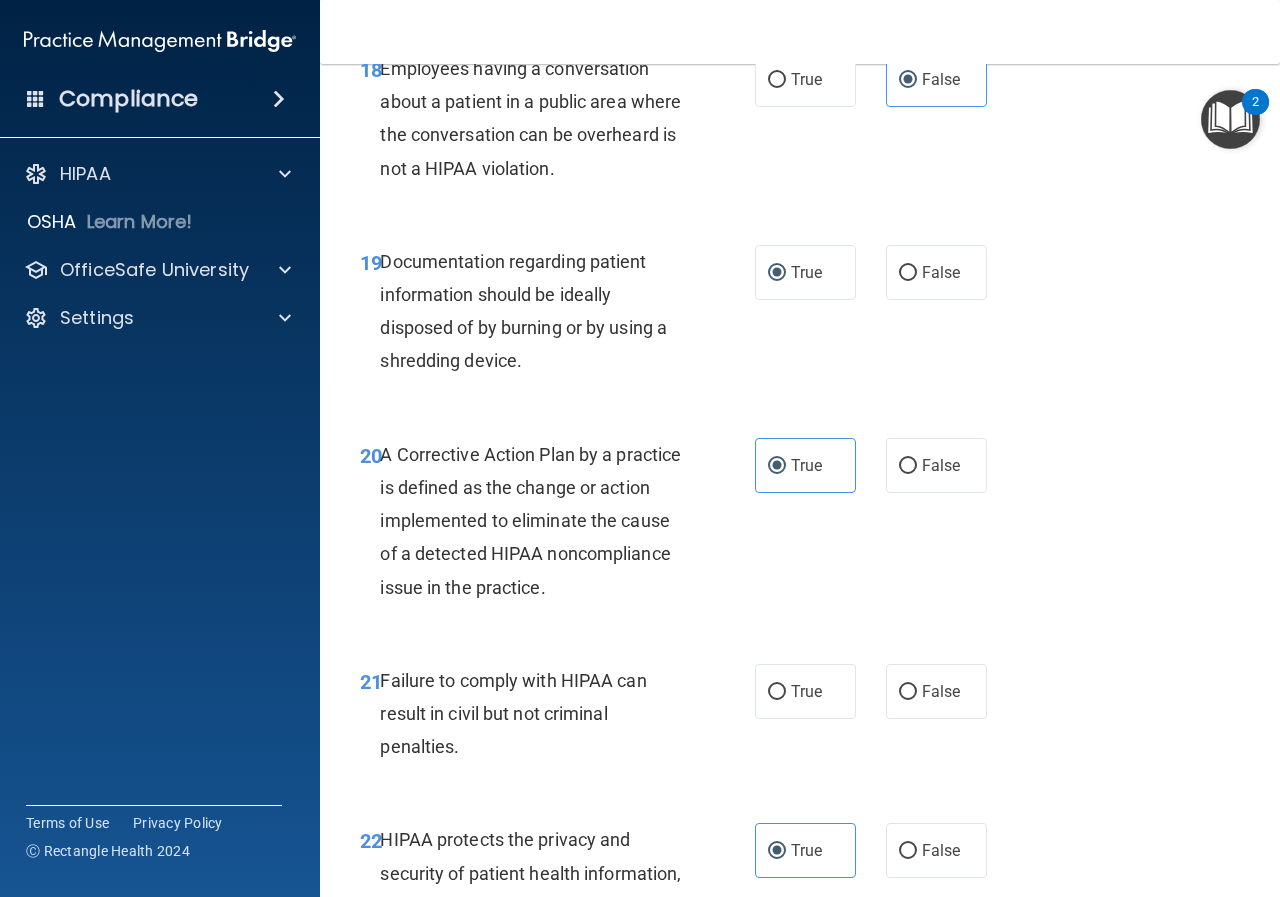 drag, startPoint x: 922, startPoint y: 760, endPoint x: 859, endPoint y: 780, distance: 66.09841 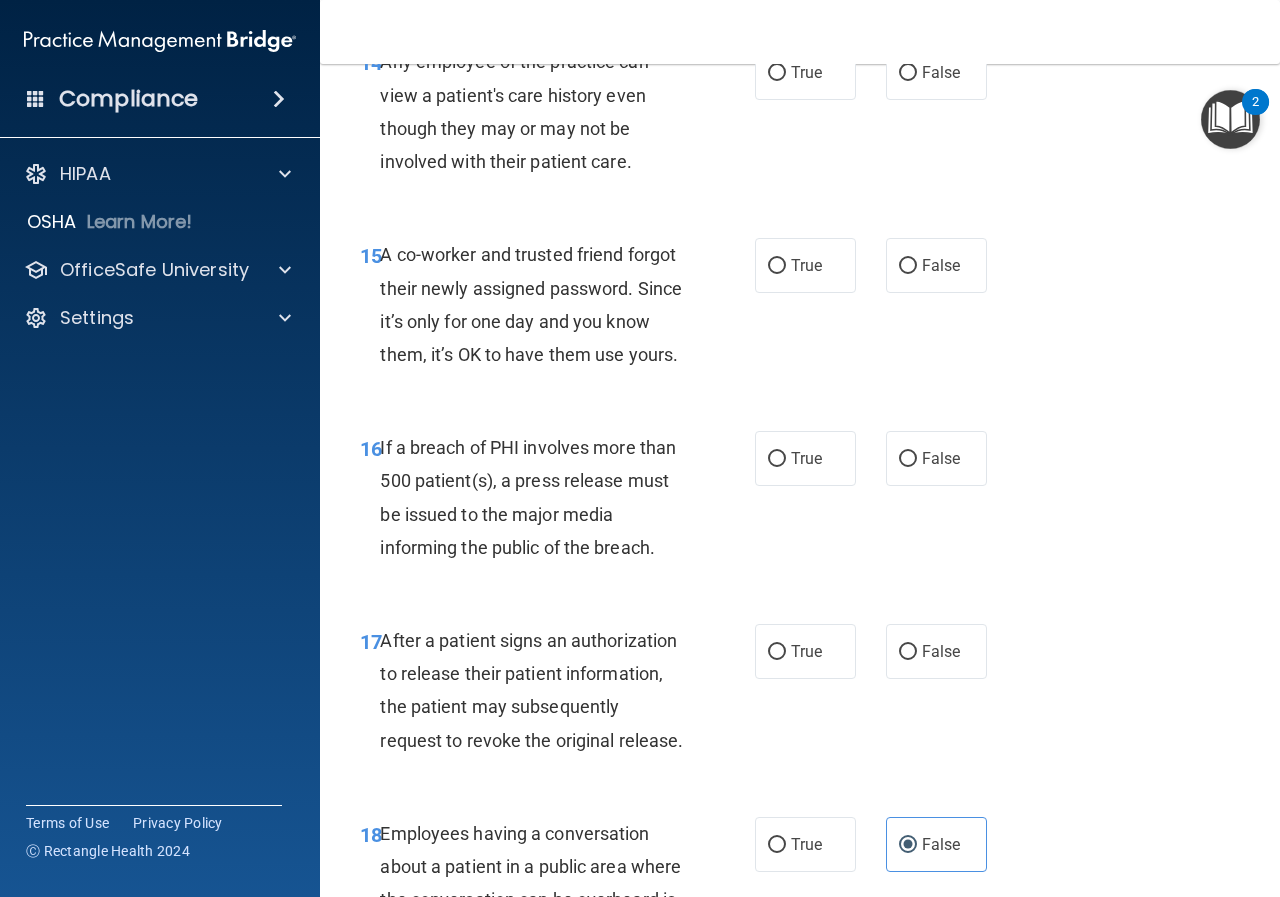 scroll, scrollTop: 2685, scrollLeft: 0, axis: vertical 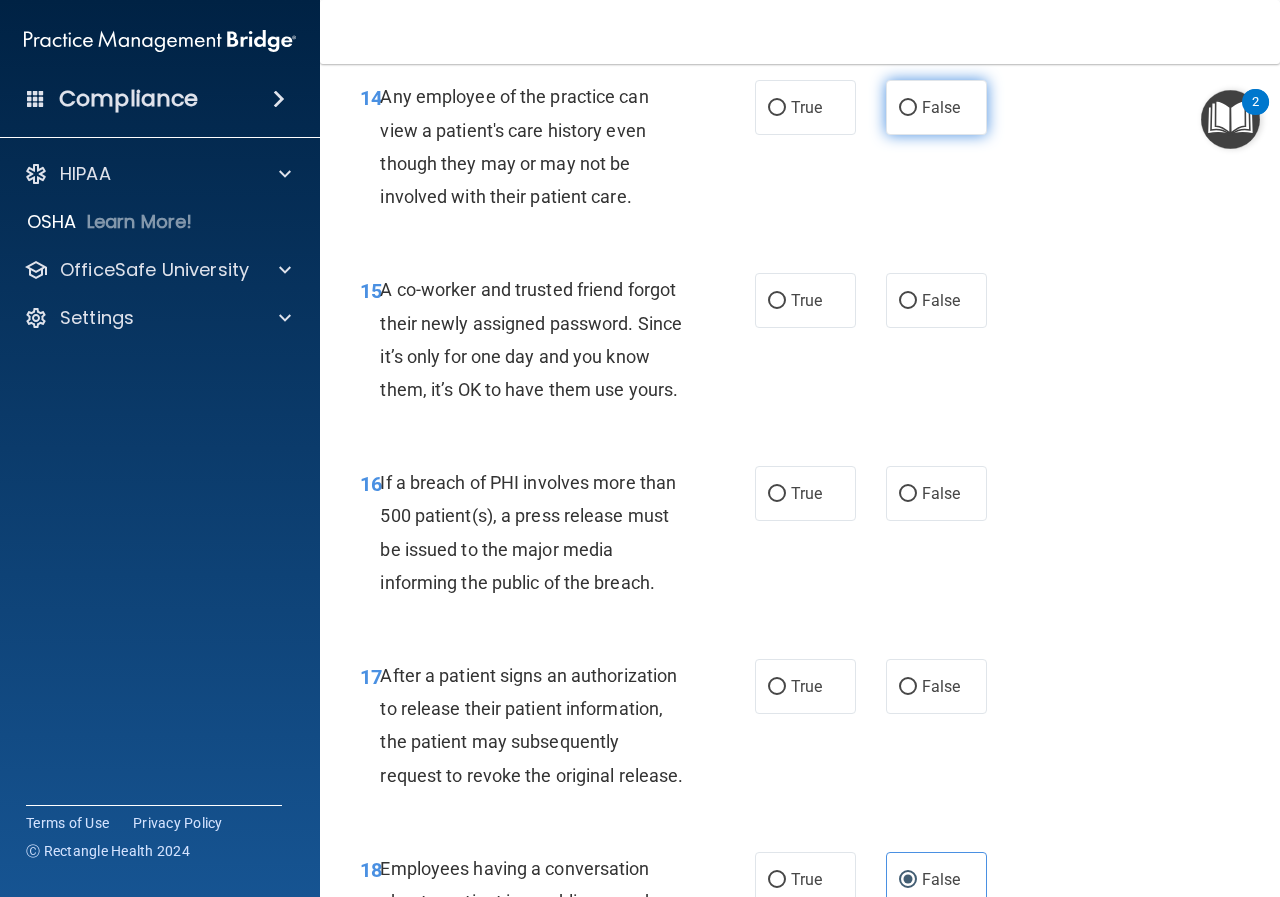 click on "False" at bounding box center [941, 107] 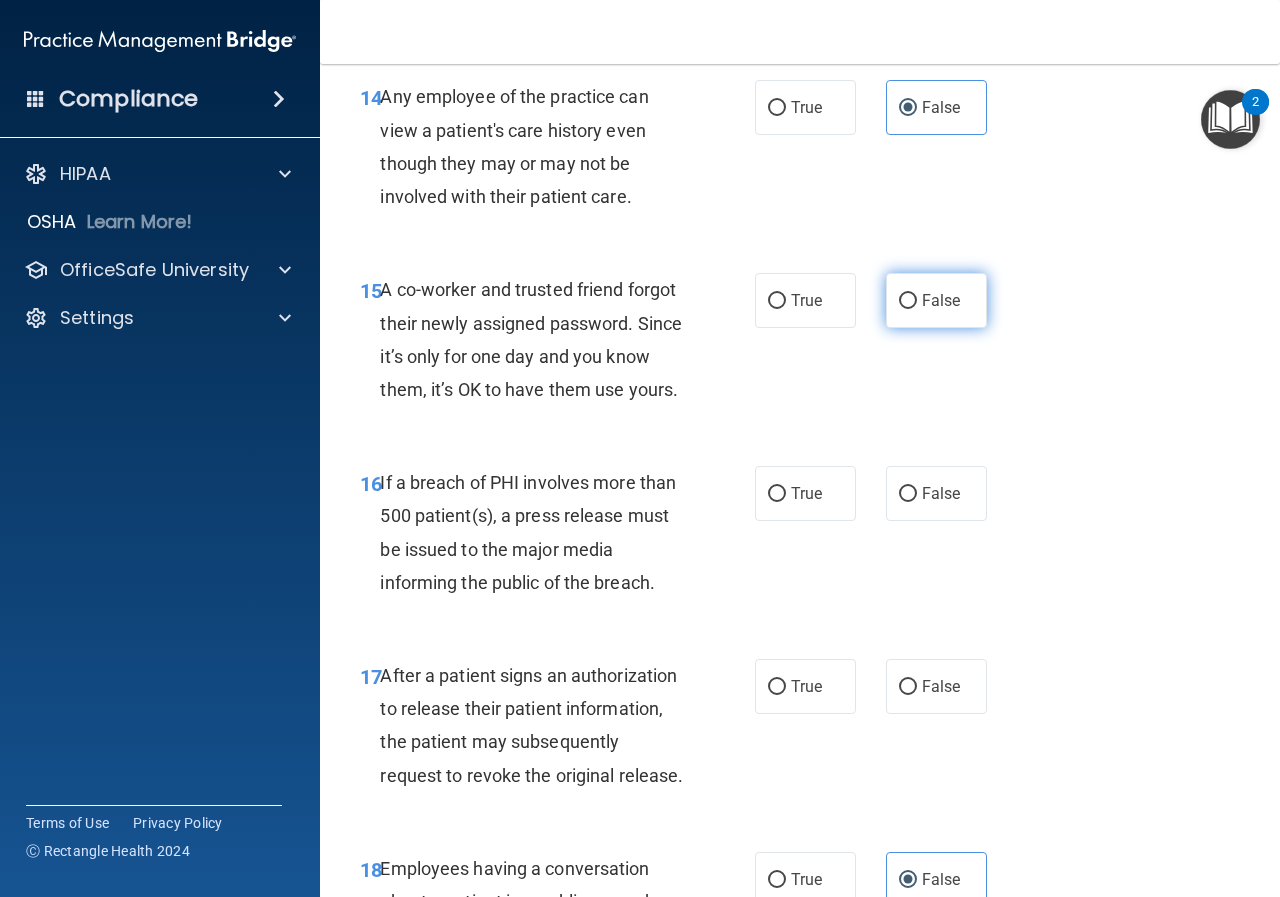 click on "False" at bounding box center (936, 300) 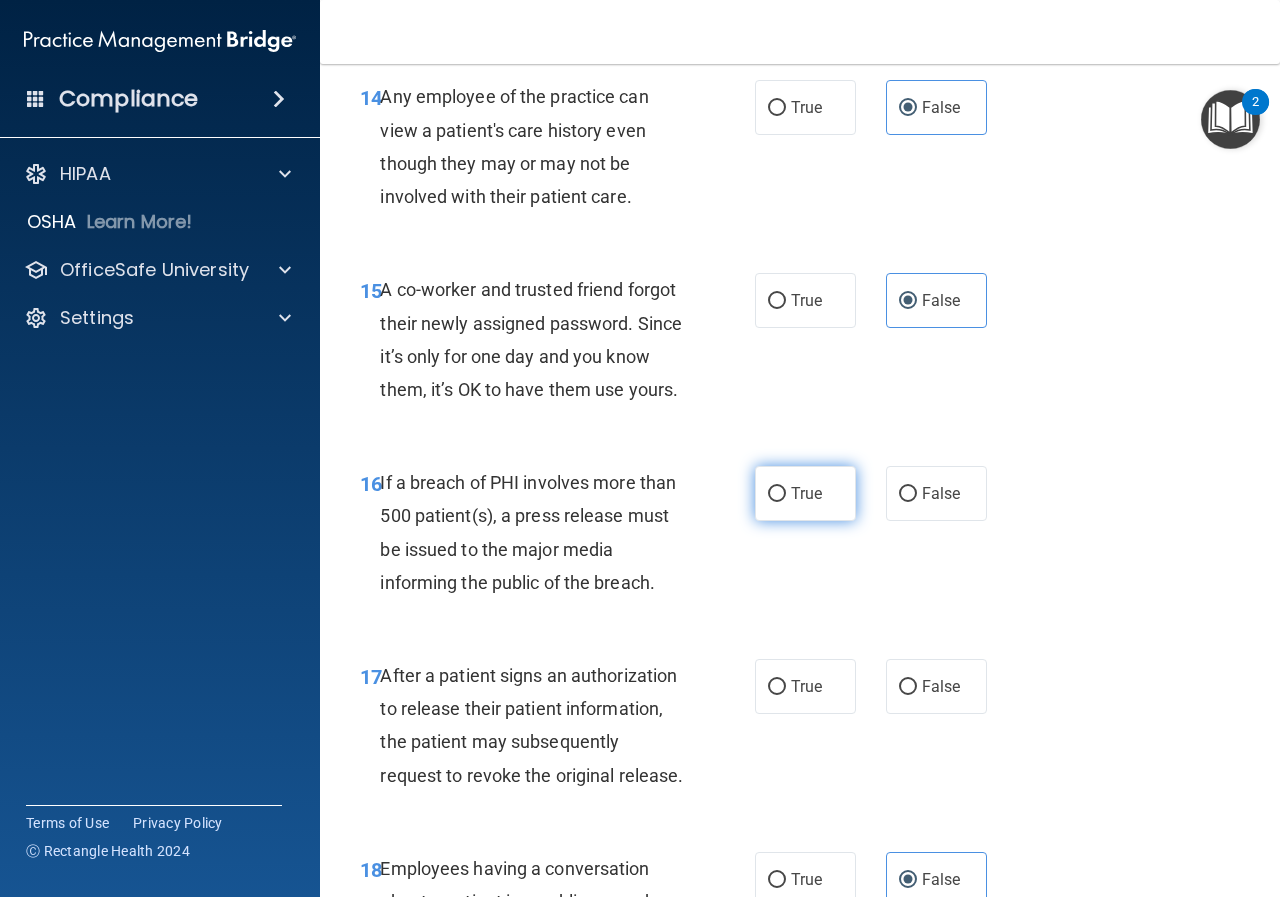 click on "True" at bounding box center [805, 493] 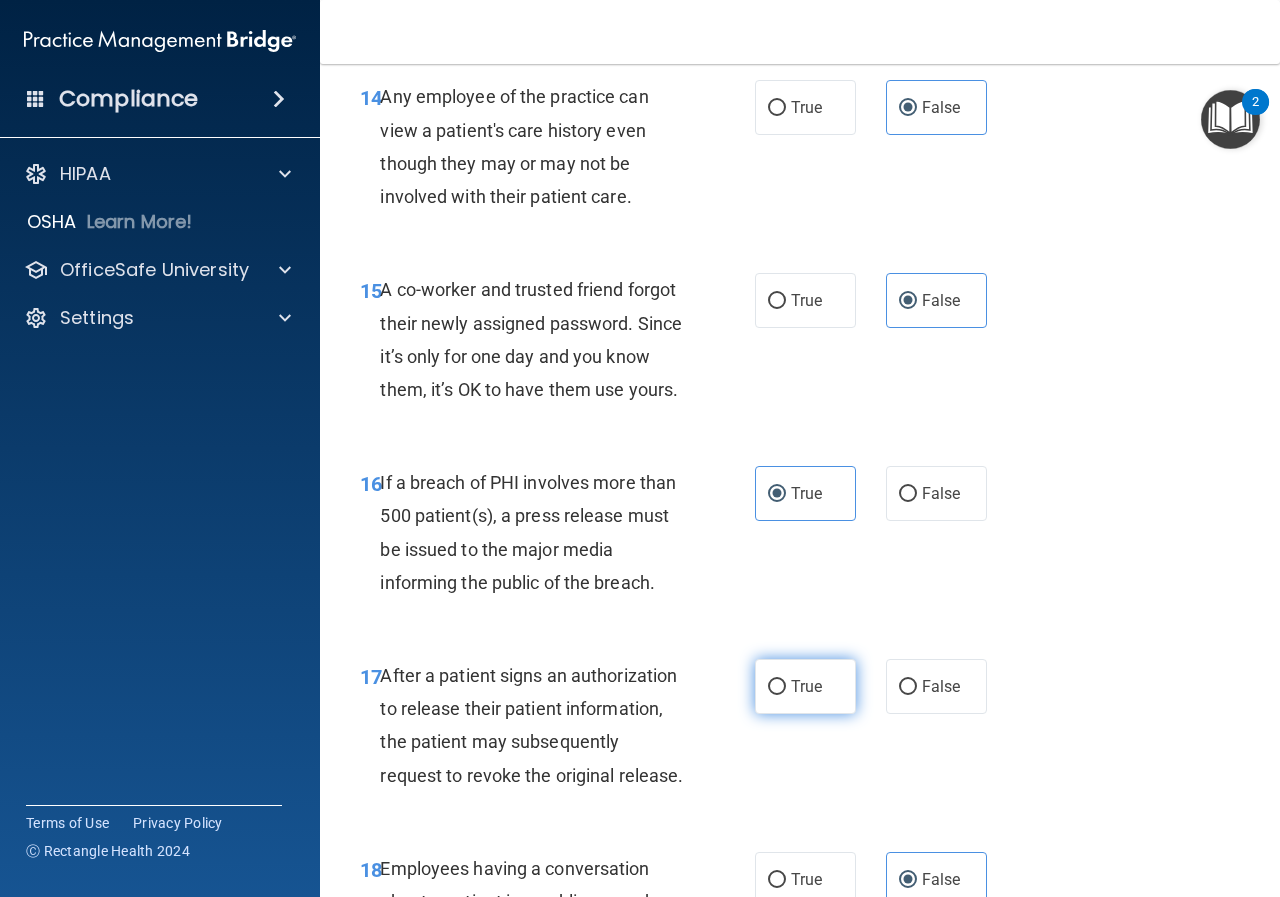 click on "True" at bounding box center (777, 687) 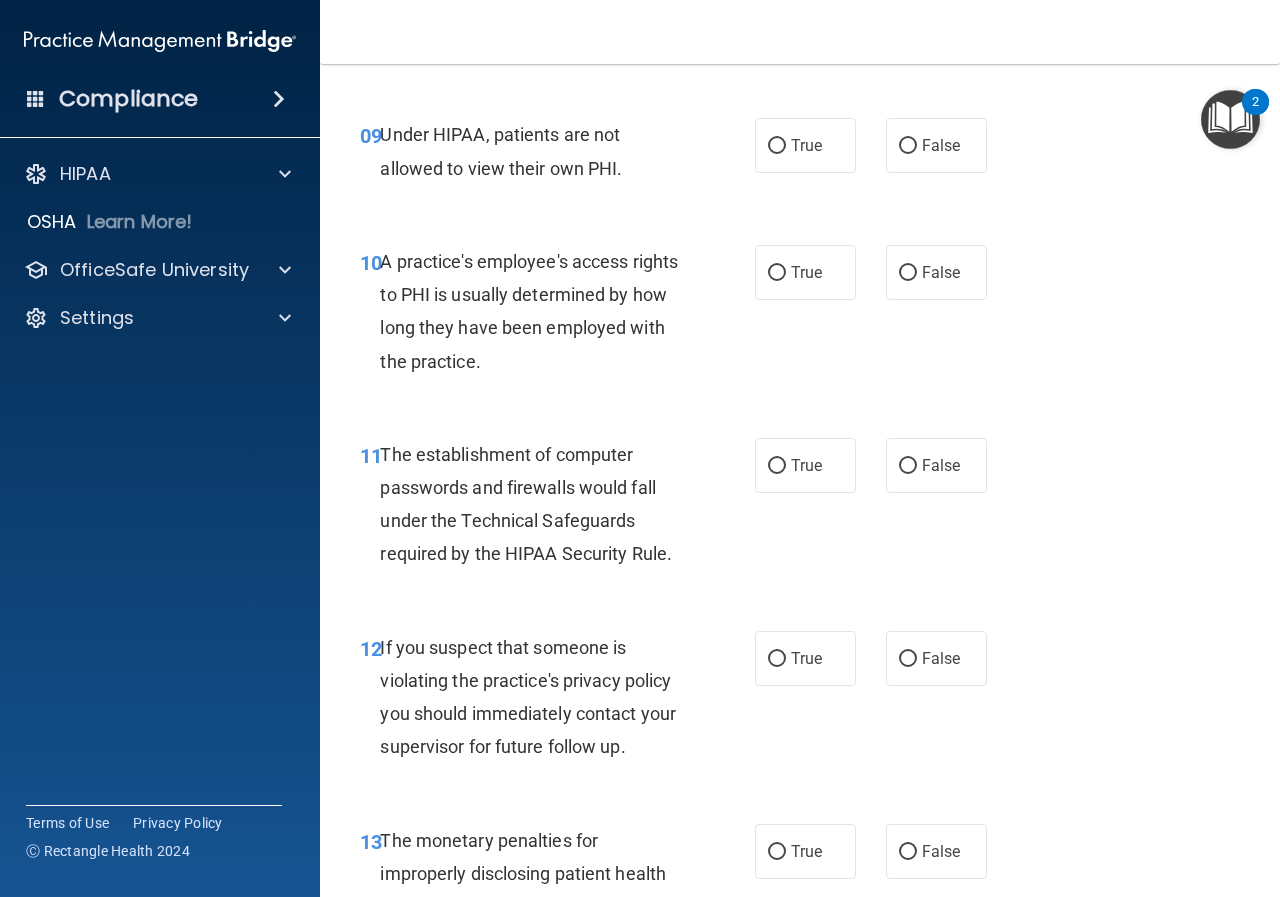 scroll, scrollTop: 1785, scrollLeft: 0, axis: vertical 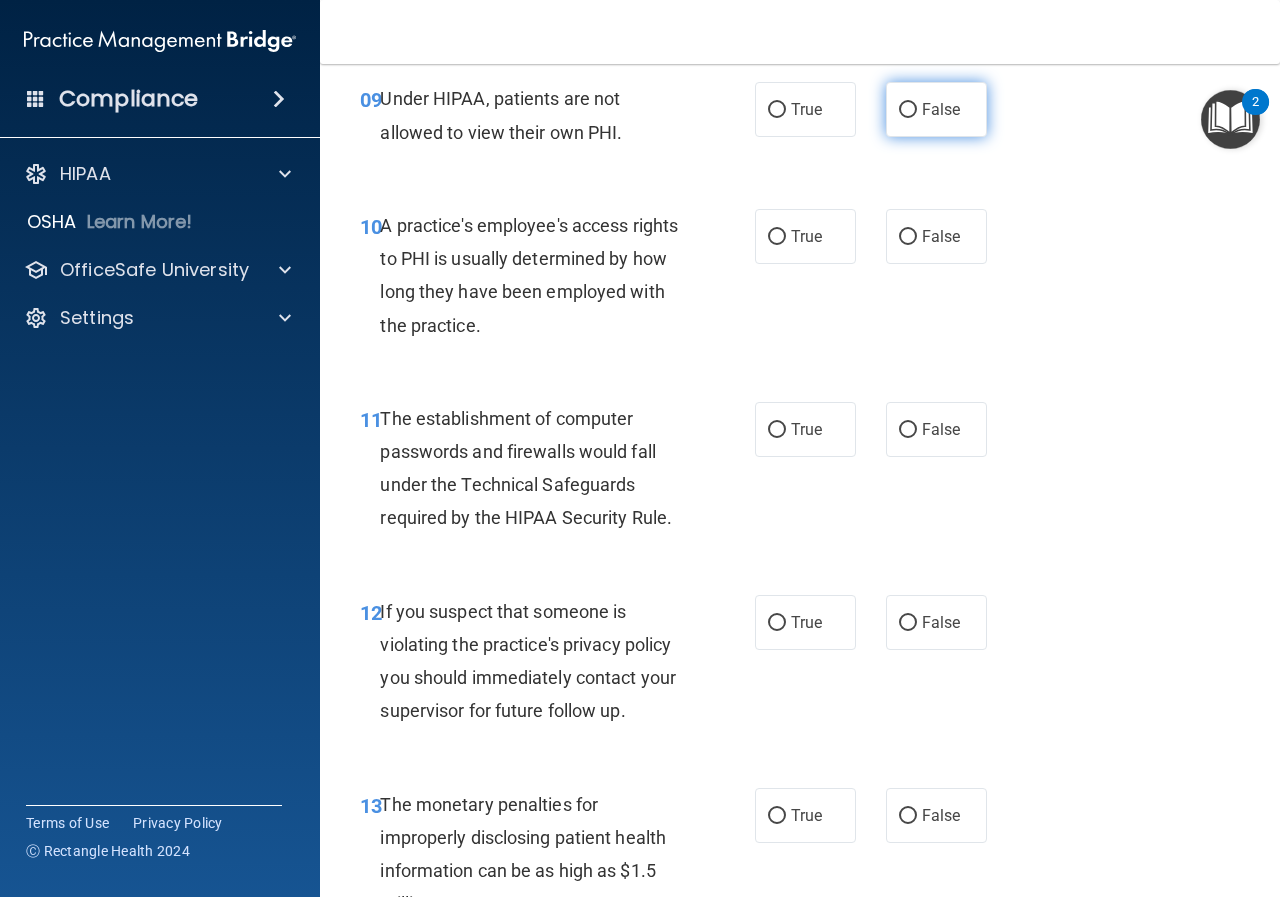 click on "False" at bounding box center (936, 109) 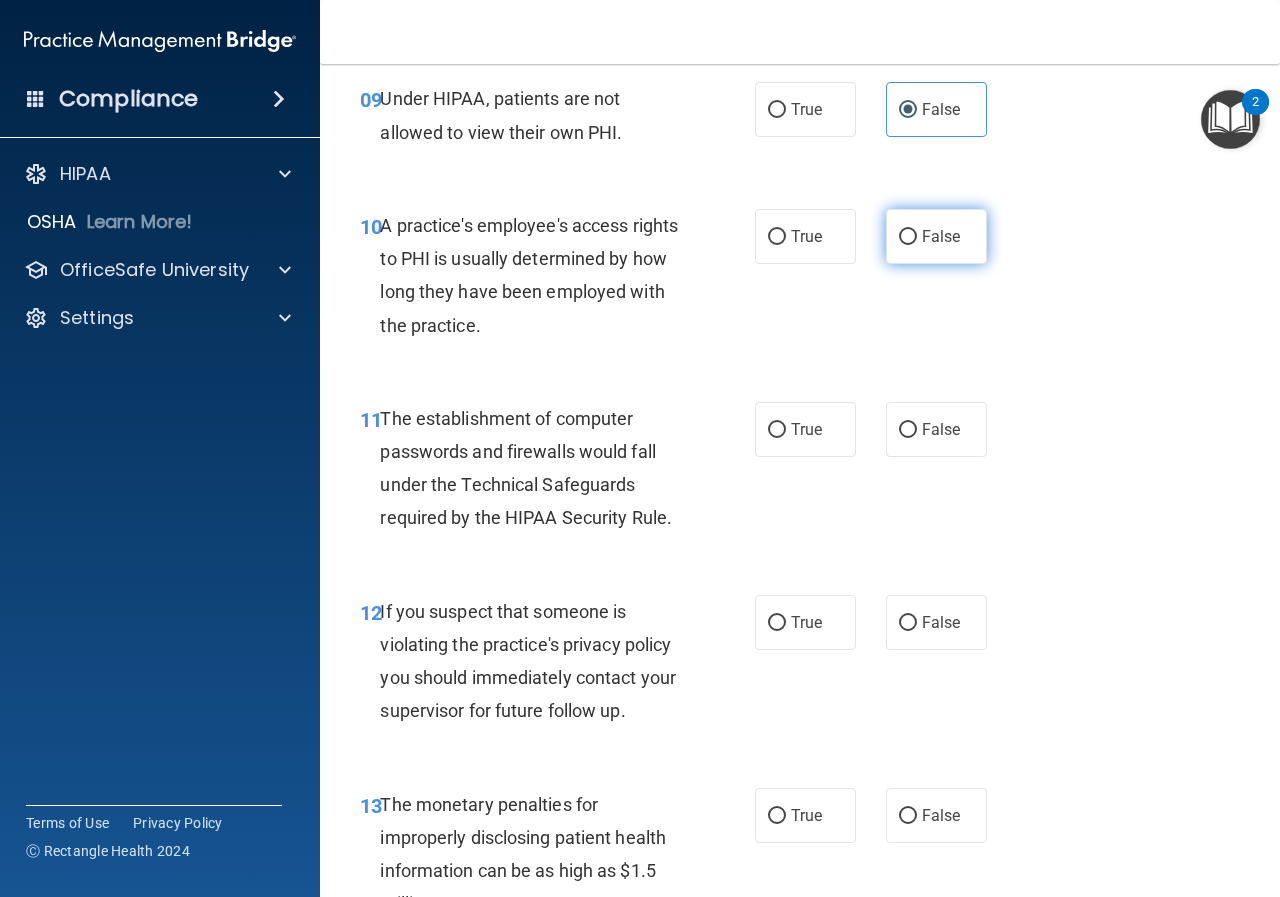 click on "False" at bounding box center (936, 236) 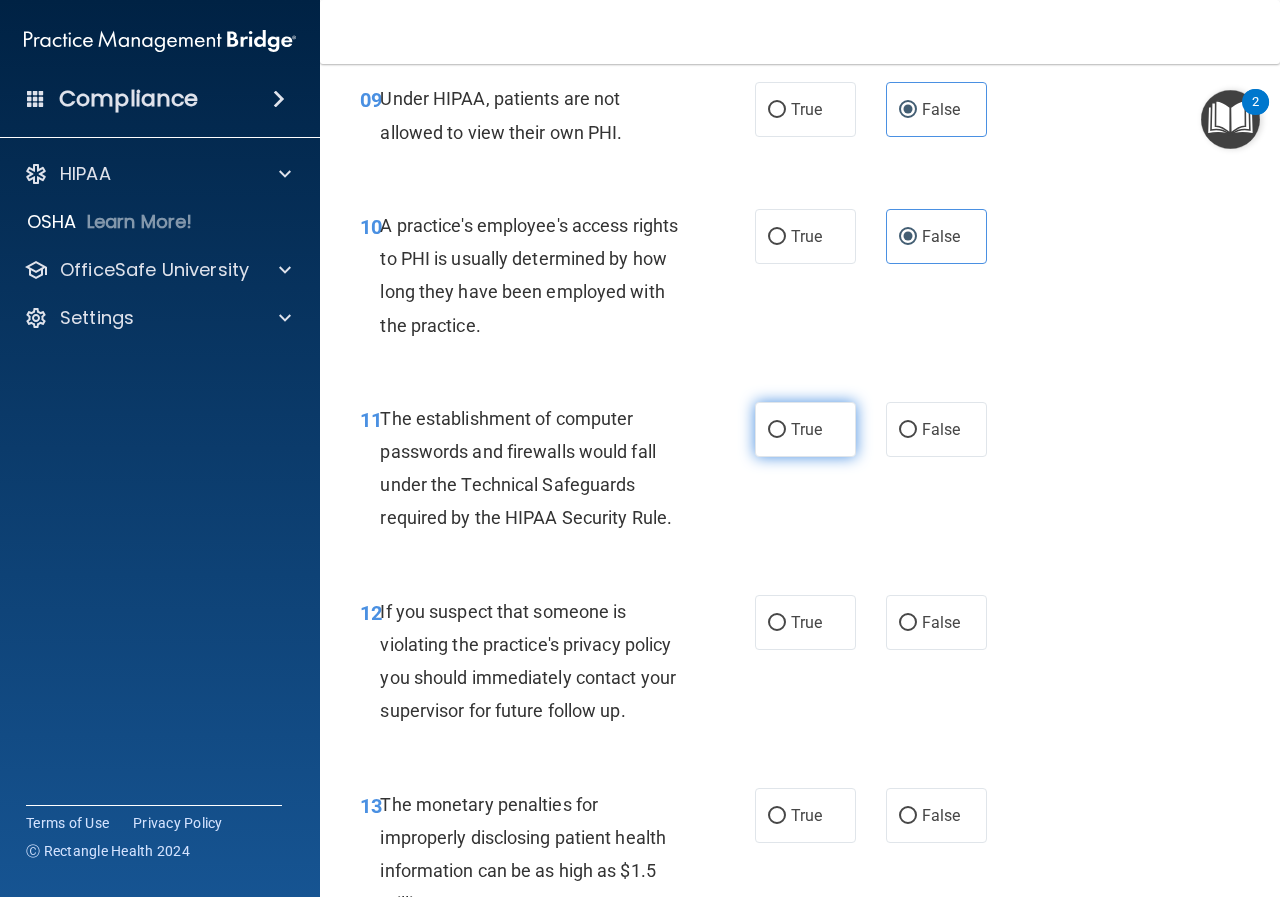 click on "True" at bounding box center [805, 429] 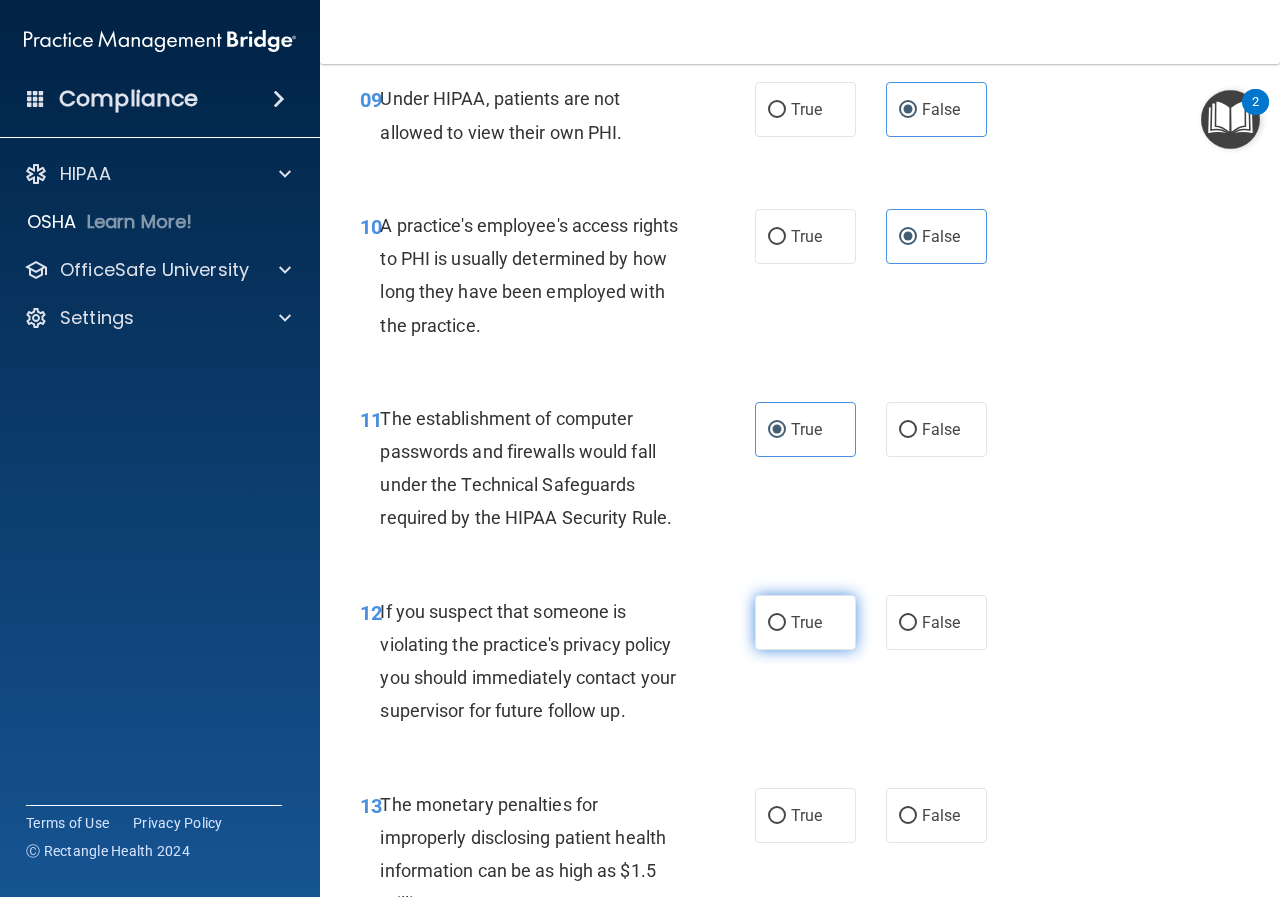 click on "True" at bounding box center (806, 622) 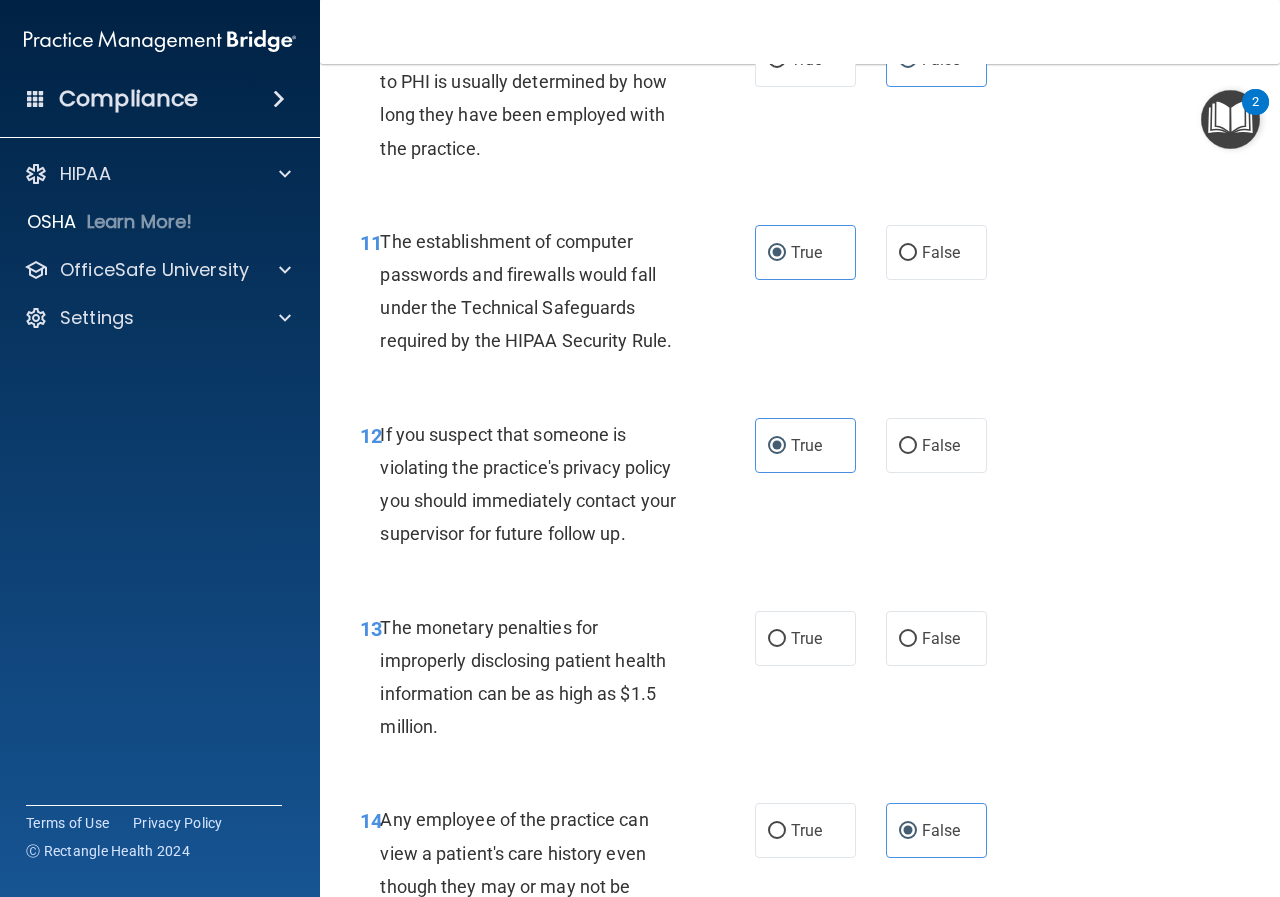 scroll, scrollTop: 2085, scrollLeft: 0, axis: vertical 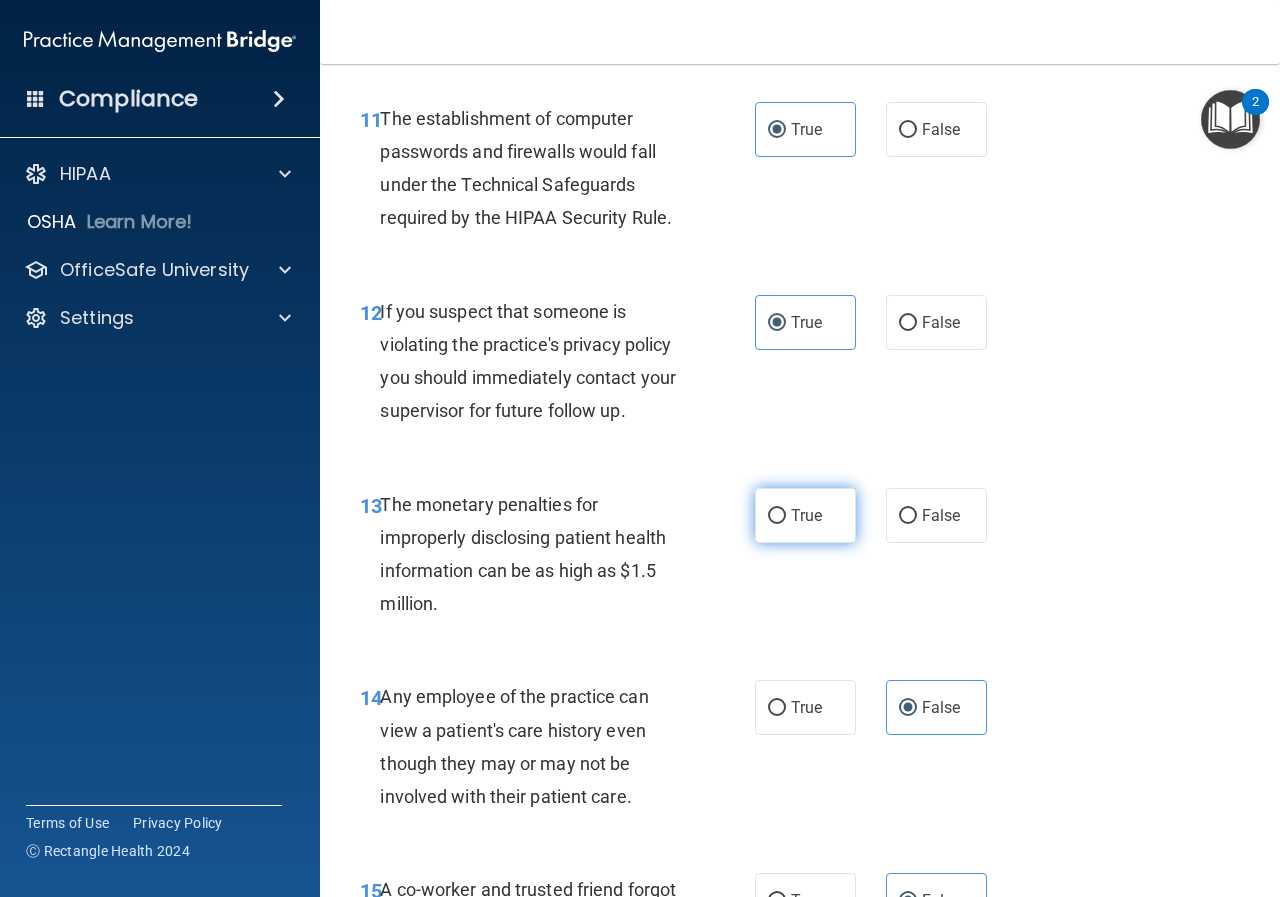 click on "True" at bounding box center [805, 515] 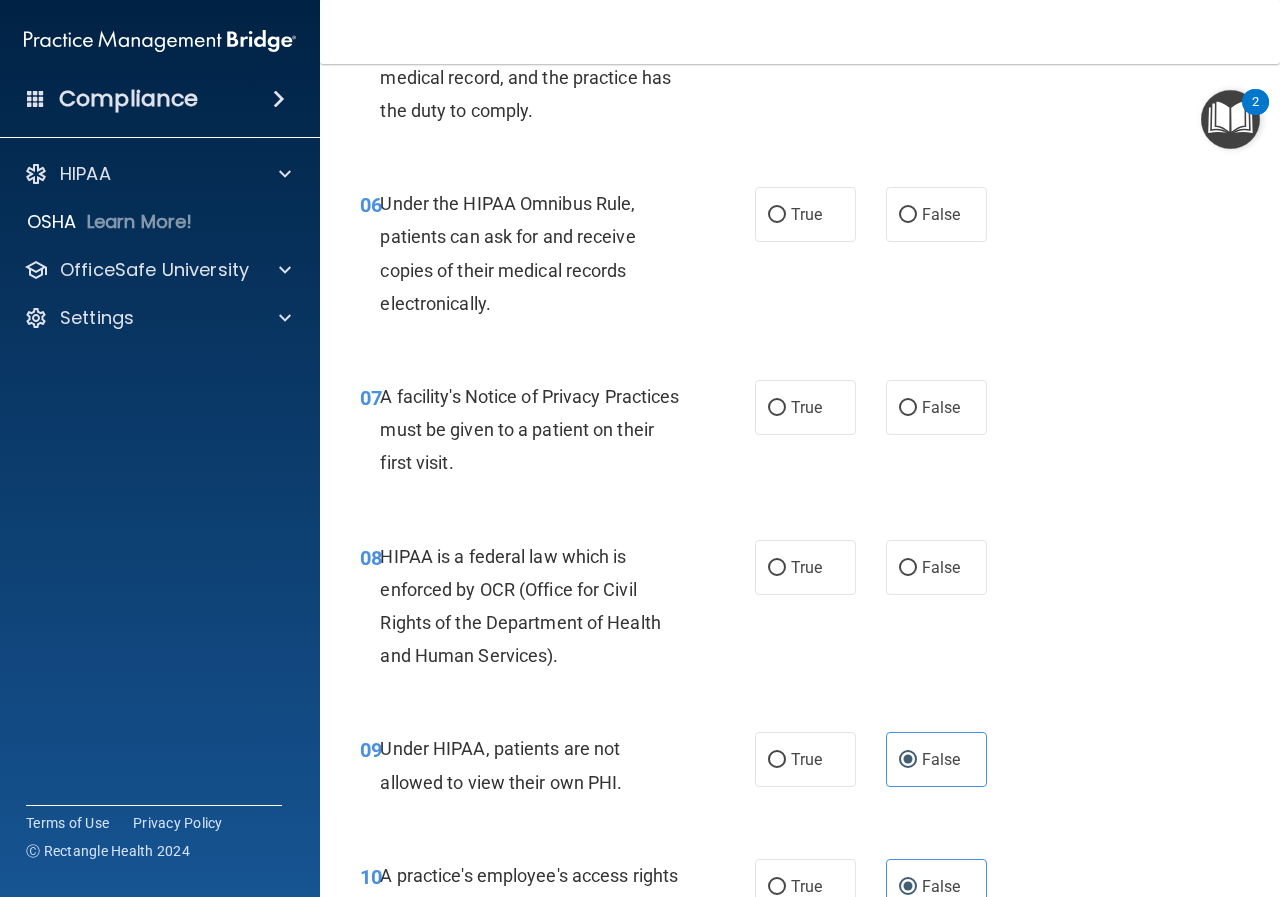 scroll, scrollTop: 1085, scrollLeft: 0, axis: vertical 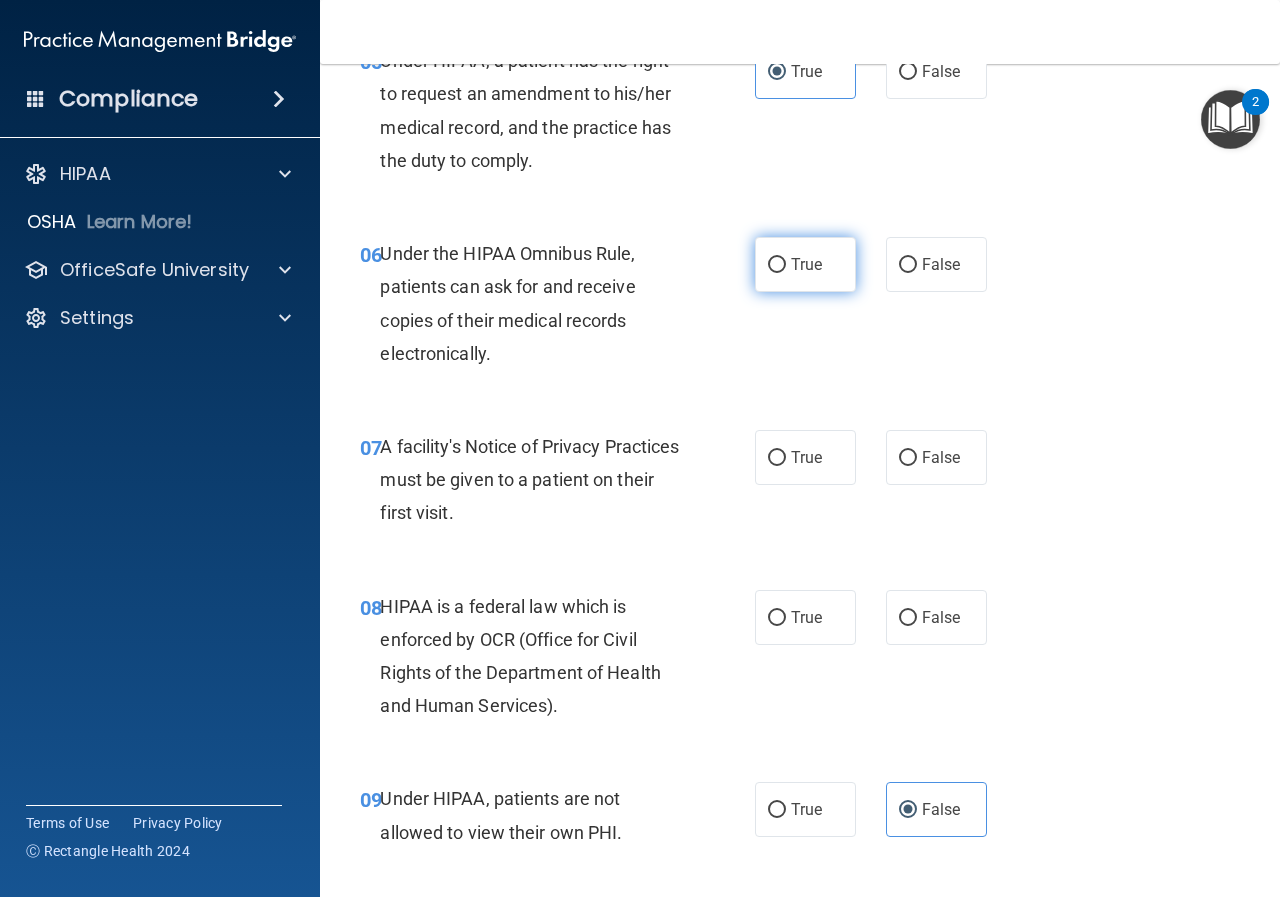 click on "True" at bounding box center (805, 264) 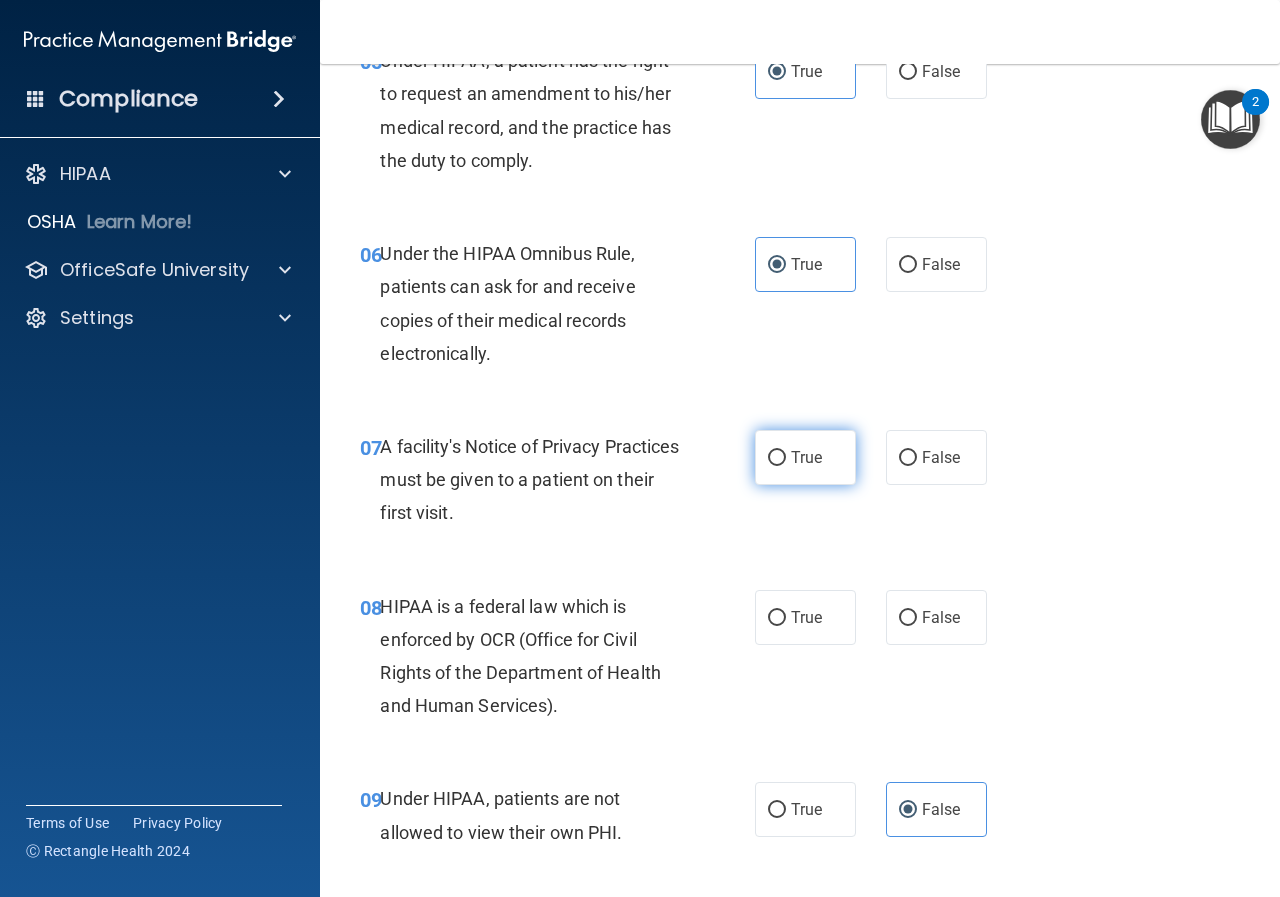 click on "True" at bounding box center (805, 457) 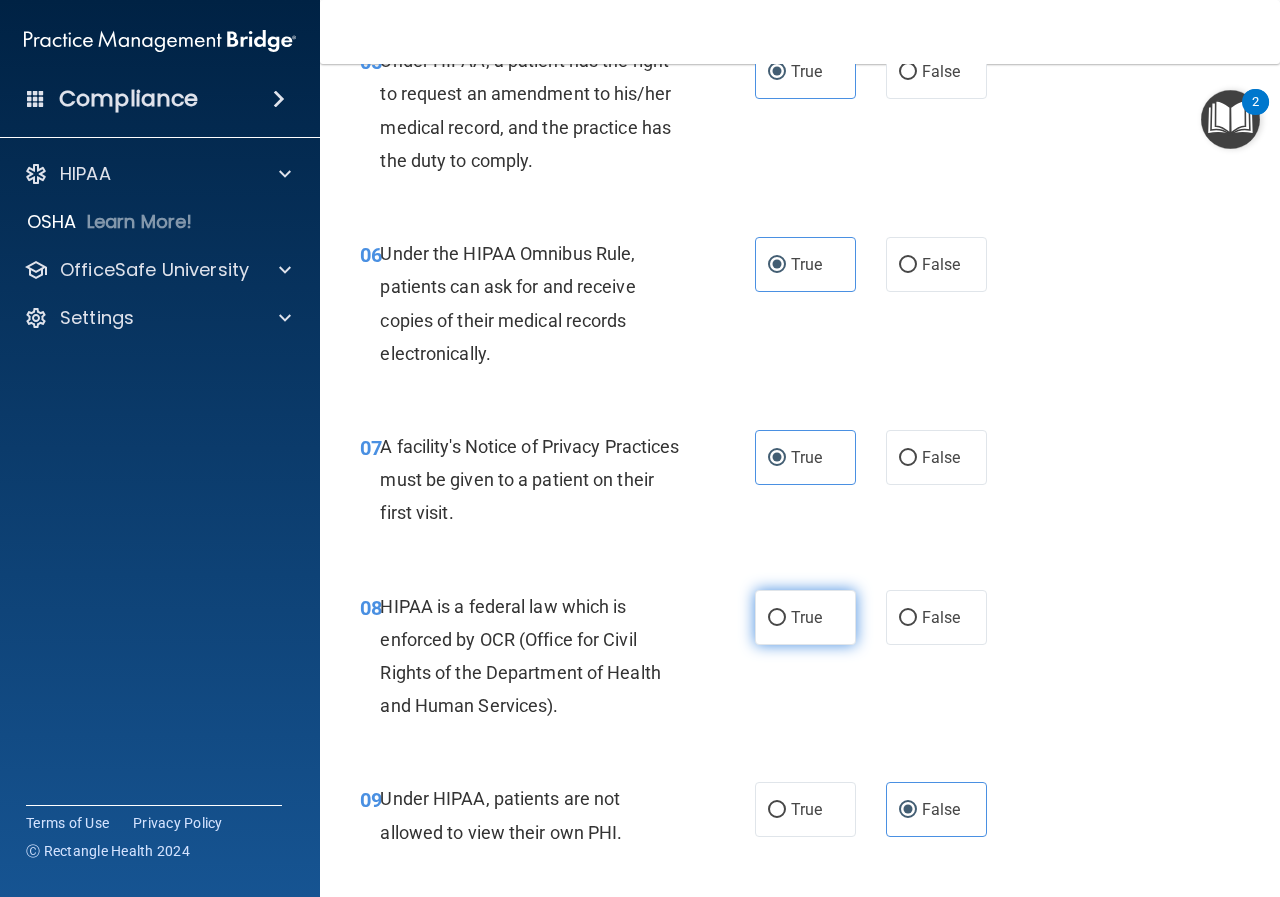 click on "True" at bounding box center [777, 618] 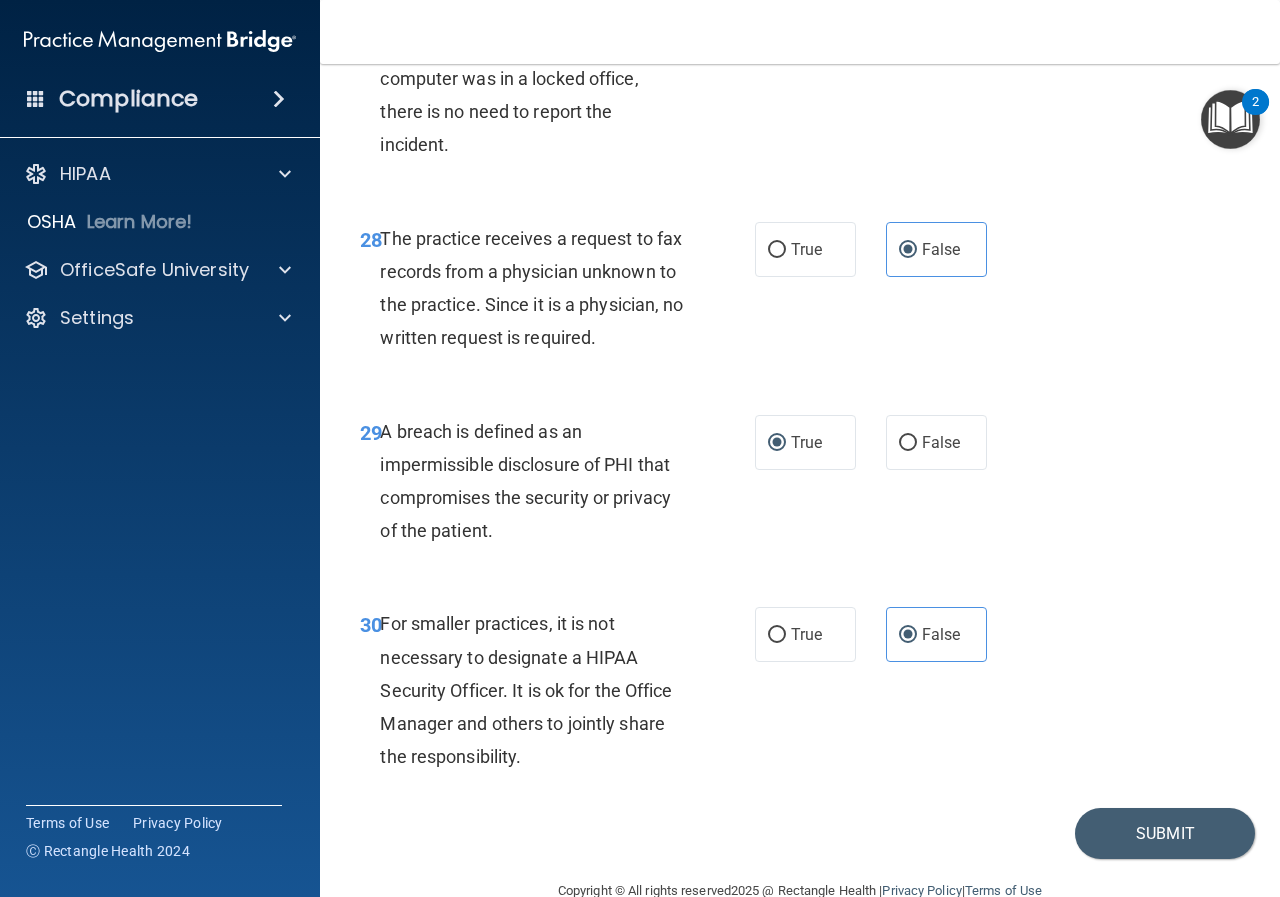scroll, scrollTop: 5685, scrollLeft: 0, axis: vertical 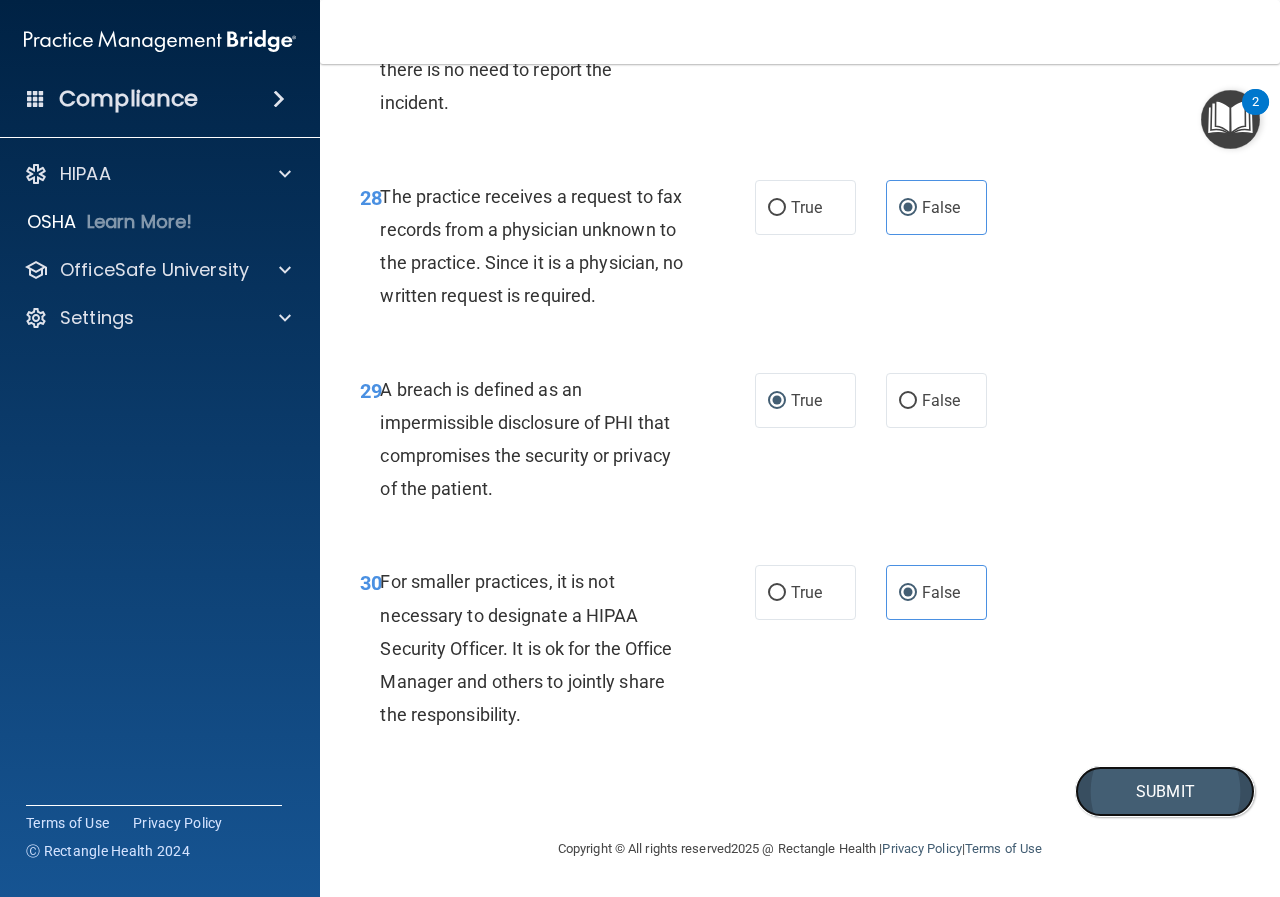 click on "Submit" at bounding box center [1165, 791] 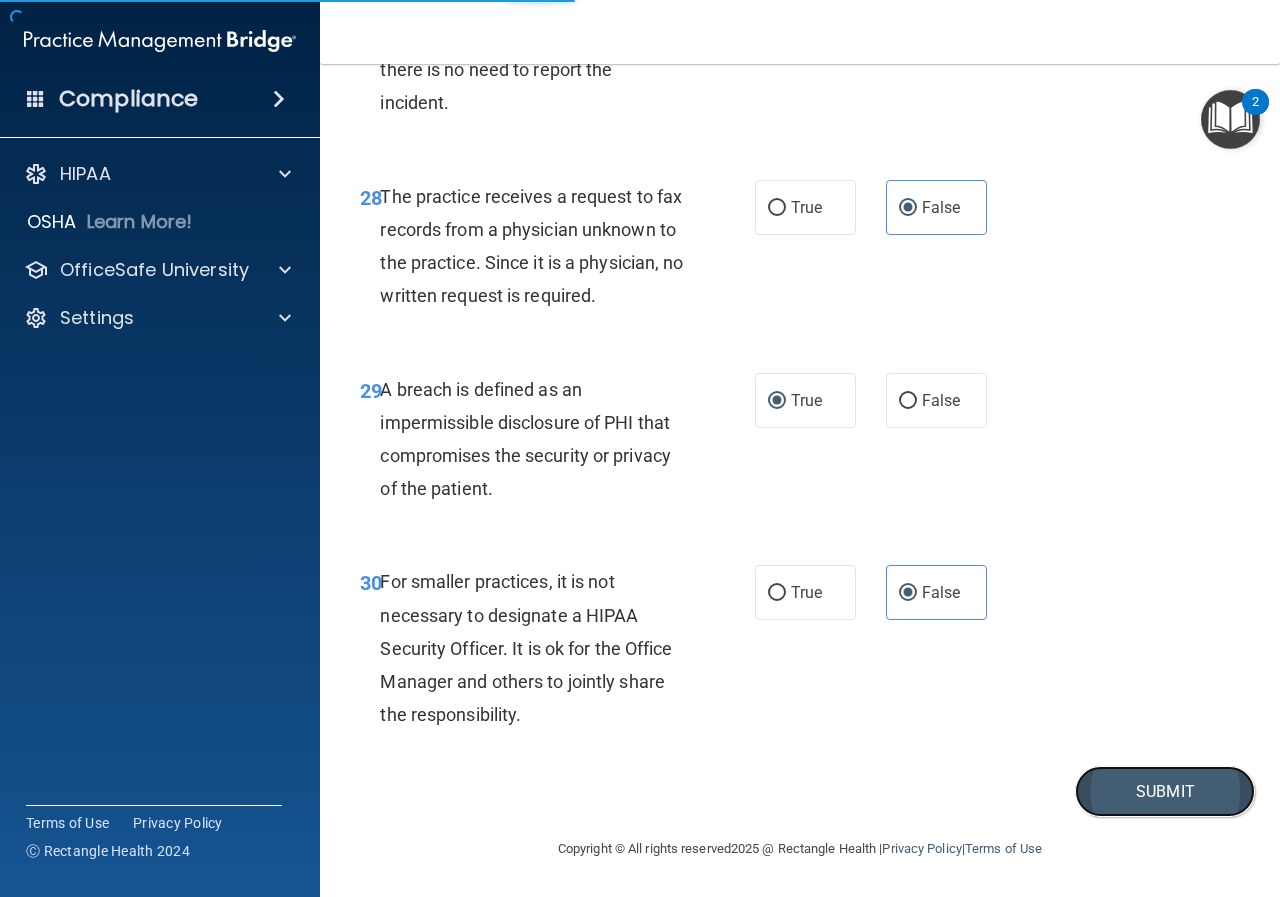 click on "Submit" at bounding box center [1165, 791] 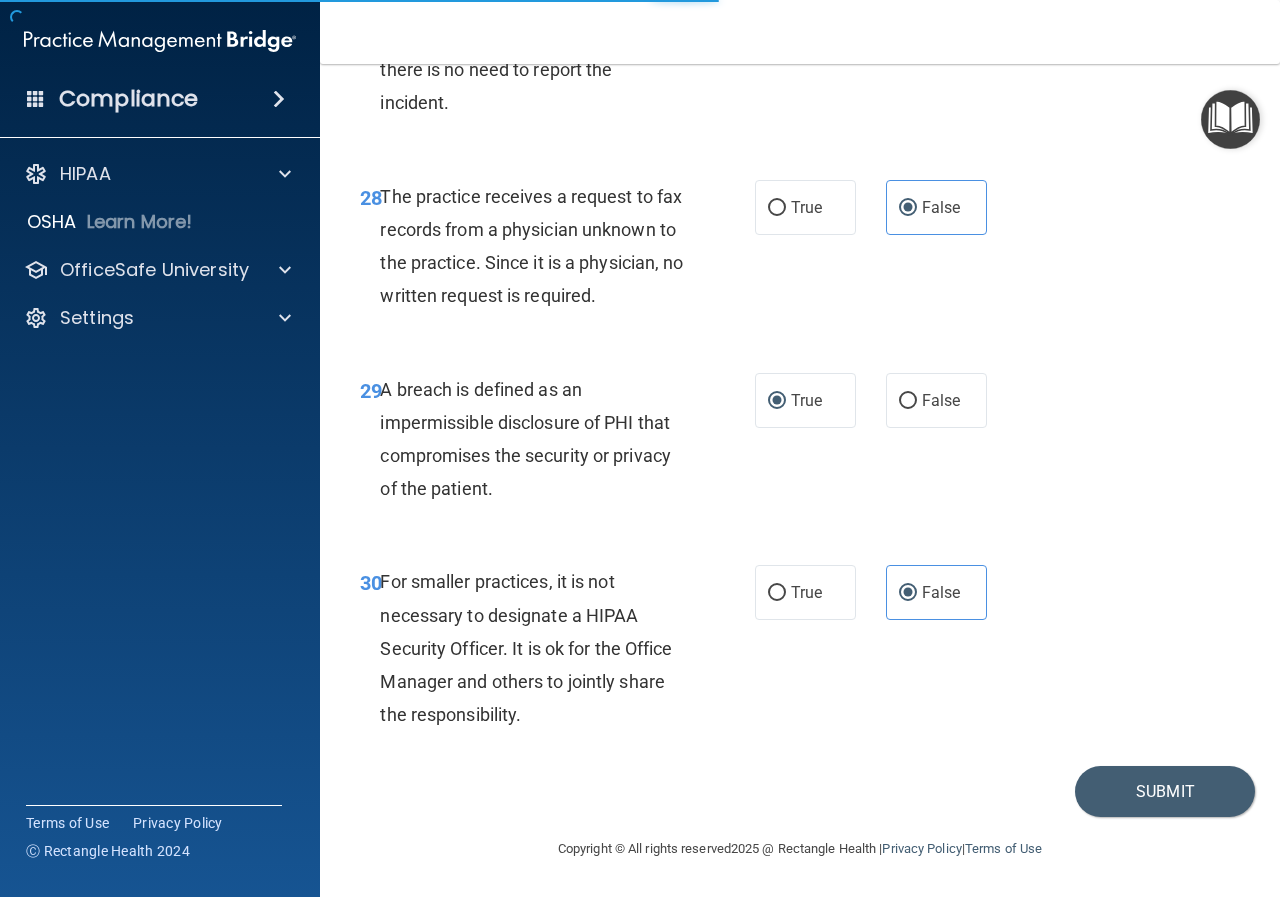 scroll, scrollTop: 0, scrollLeft: 0, axis: both 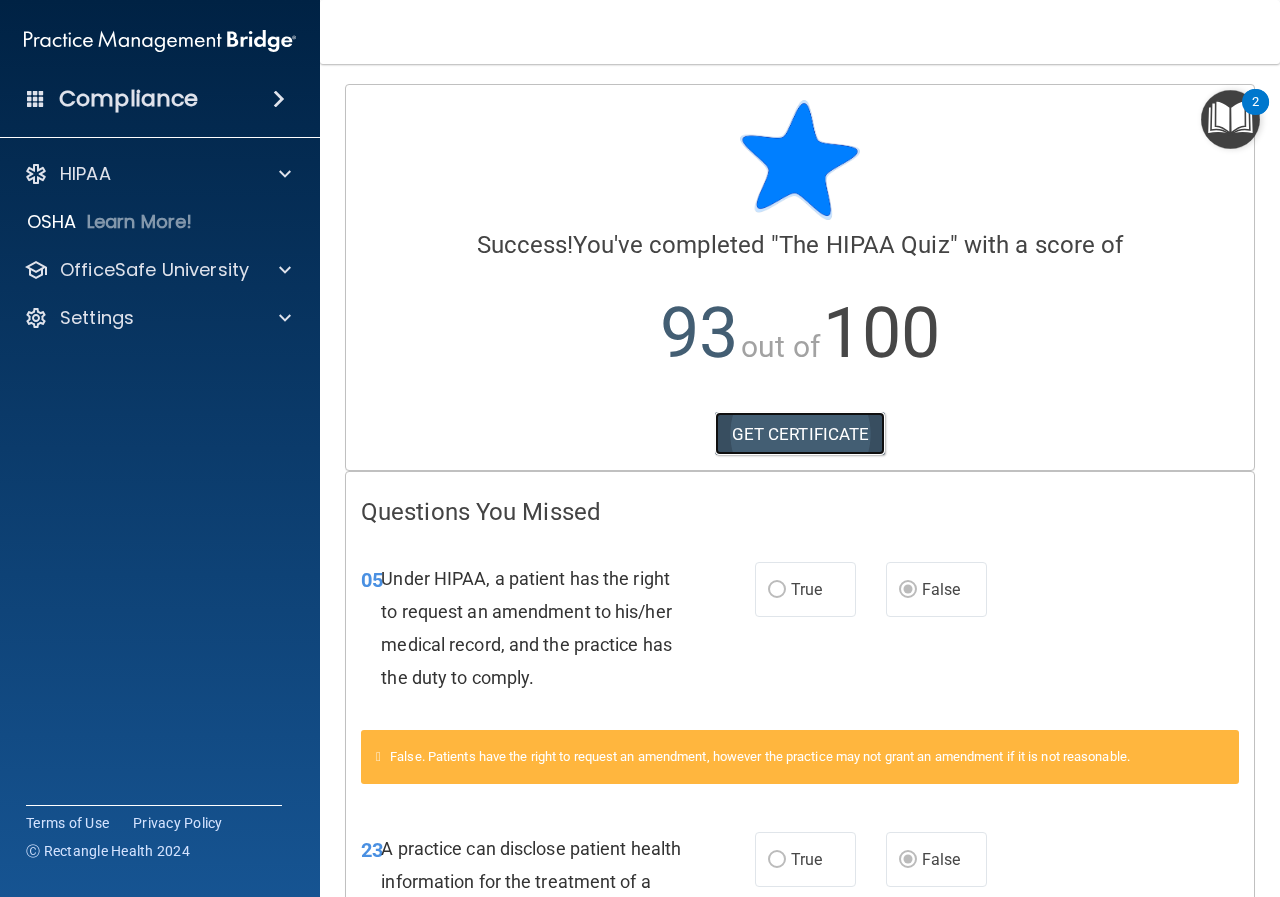 click on "GET CERTIFICATE" at bounding box center [800, 434] 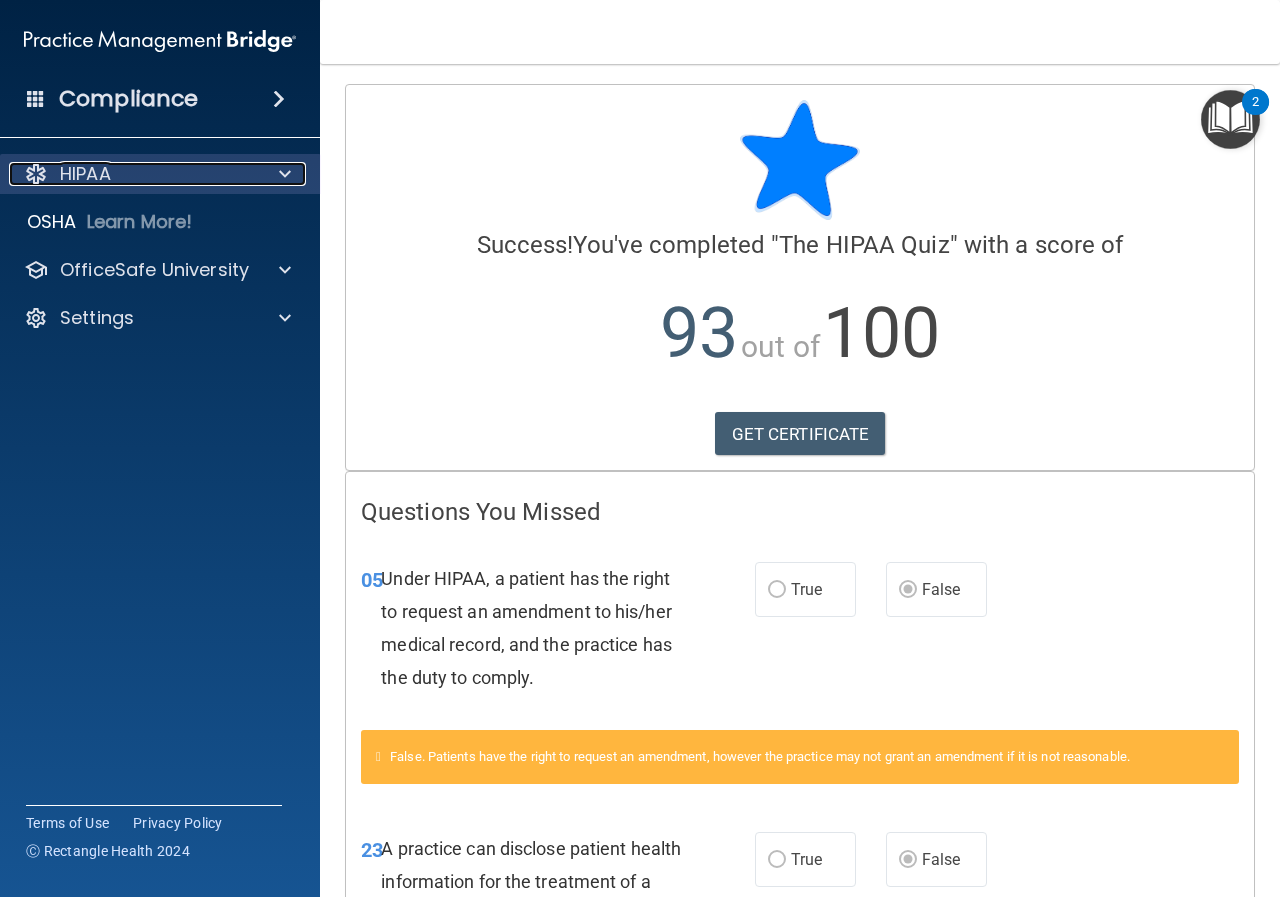 click on "HIPAA" at bounding box center (133, 174) 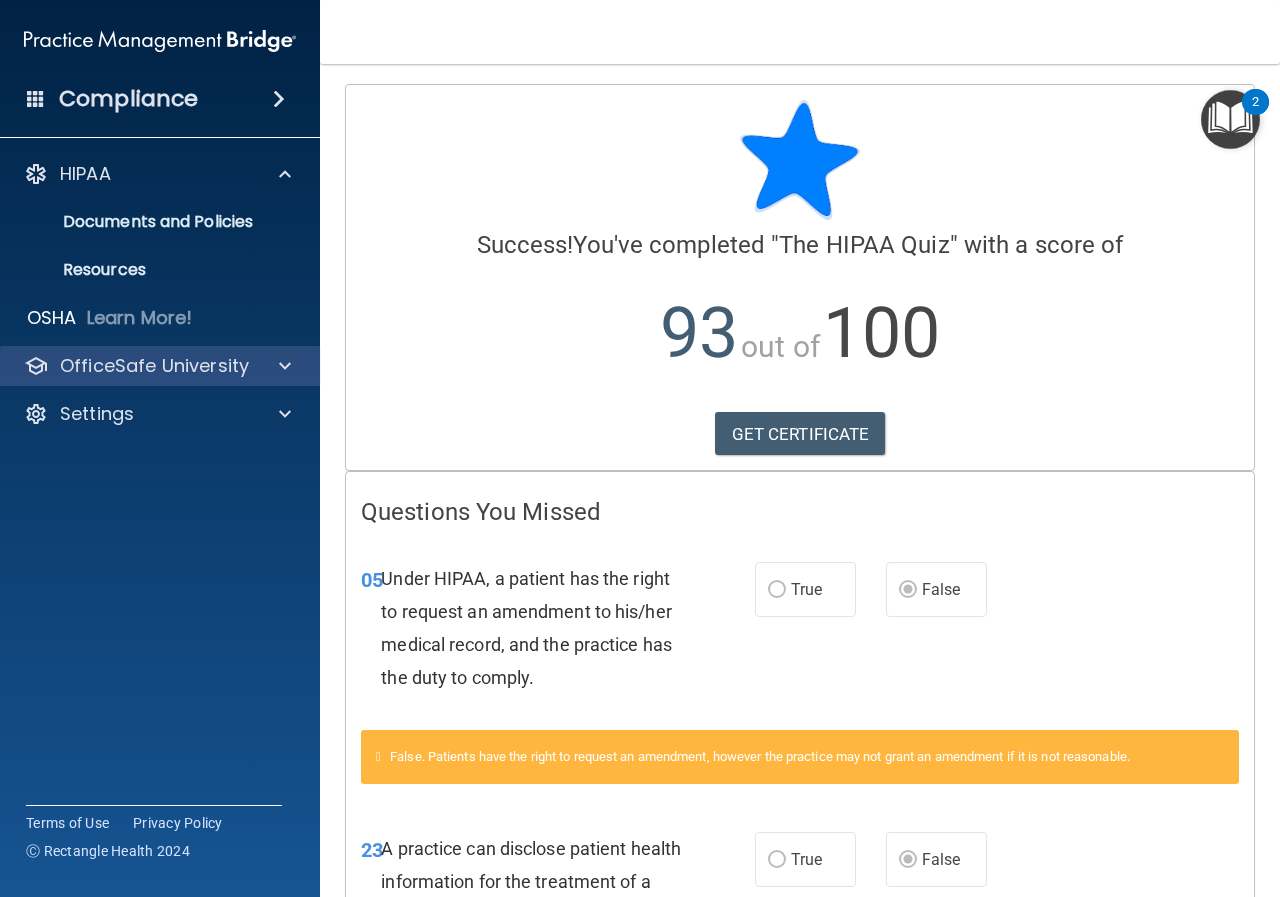 click on "OfficeSafe University" at bounding box center (160, 366) 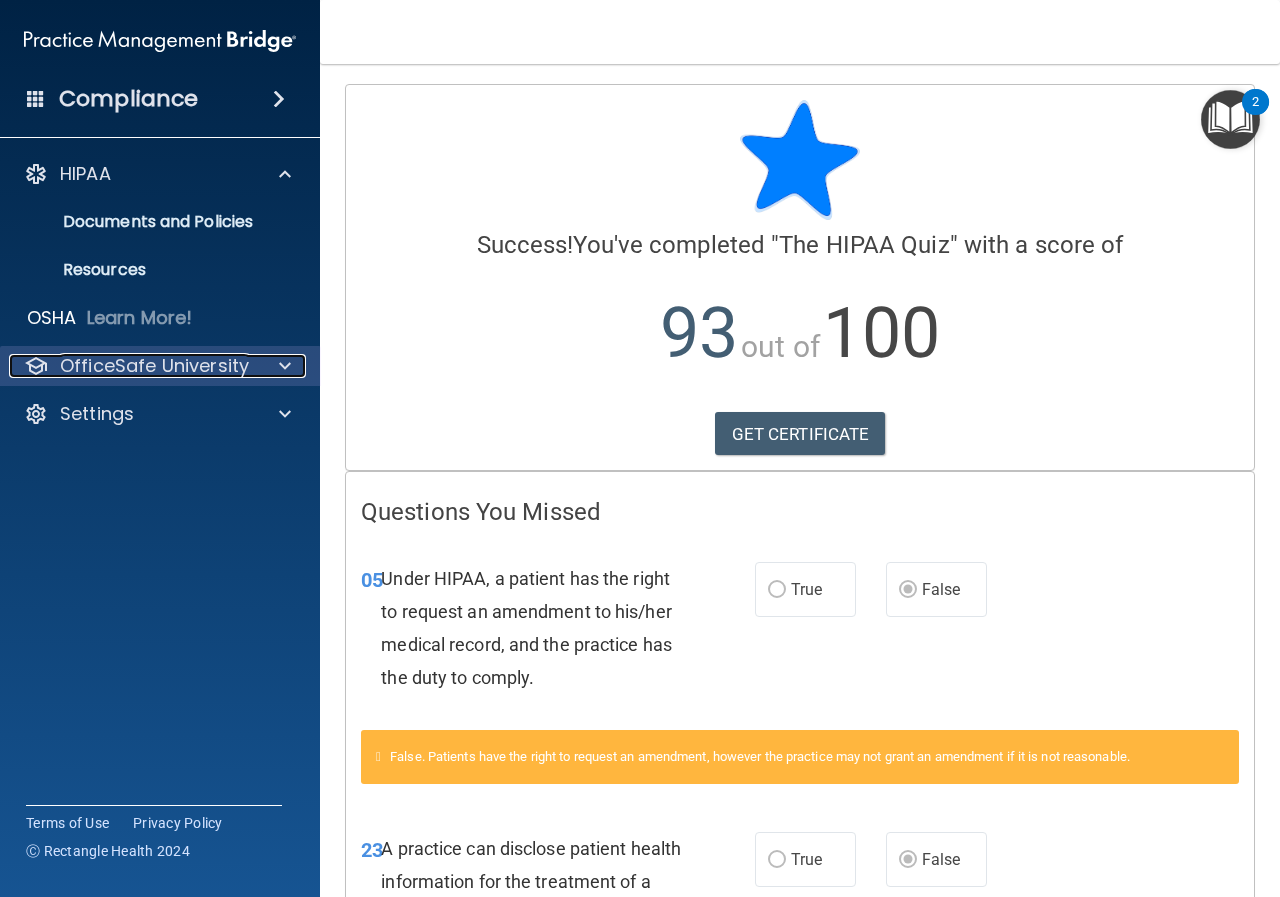 click at bounding box center [285, 366] 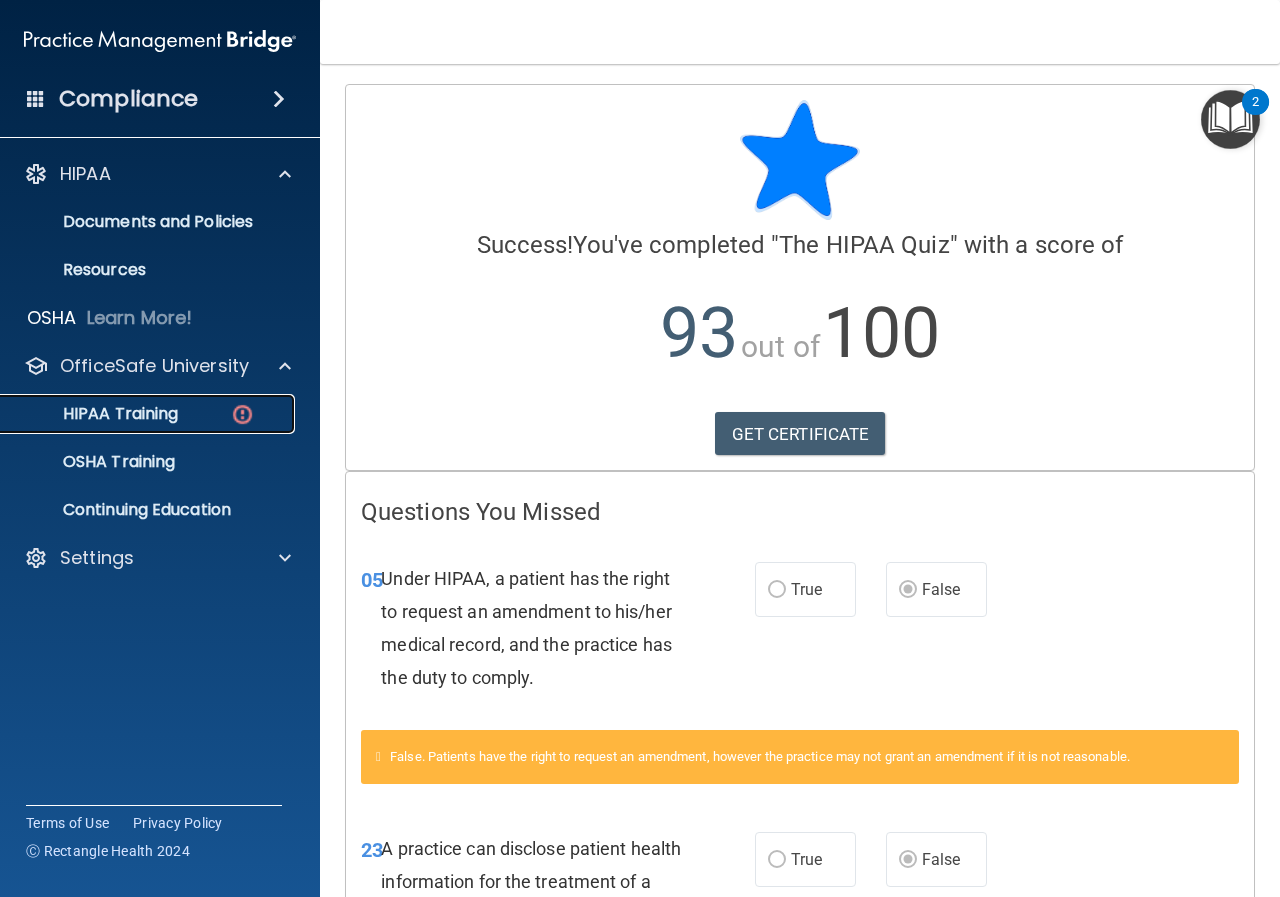 click on "HIPAA Training" at bounding box center (137, 414) 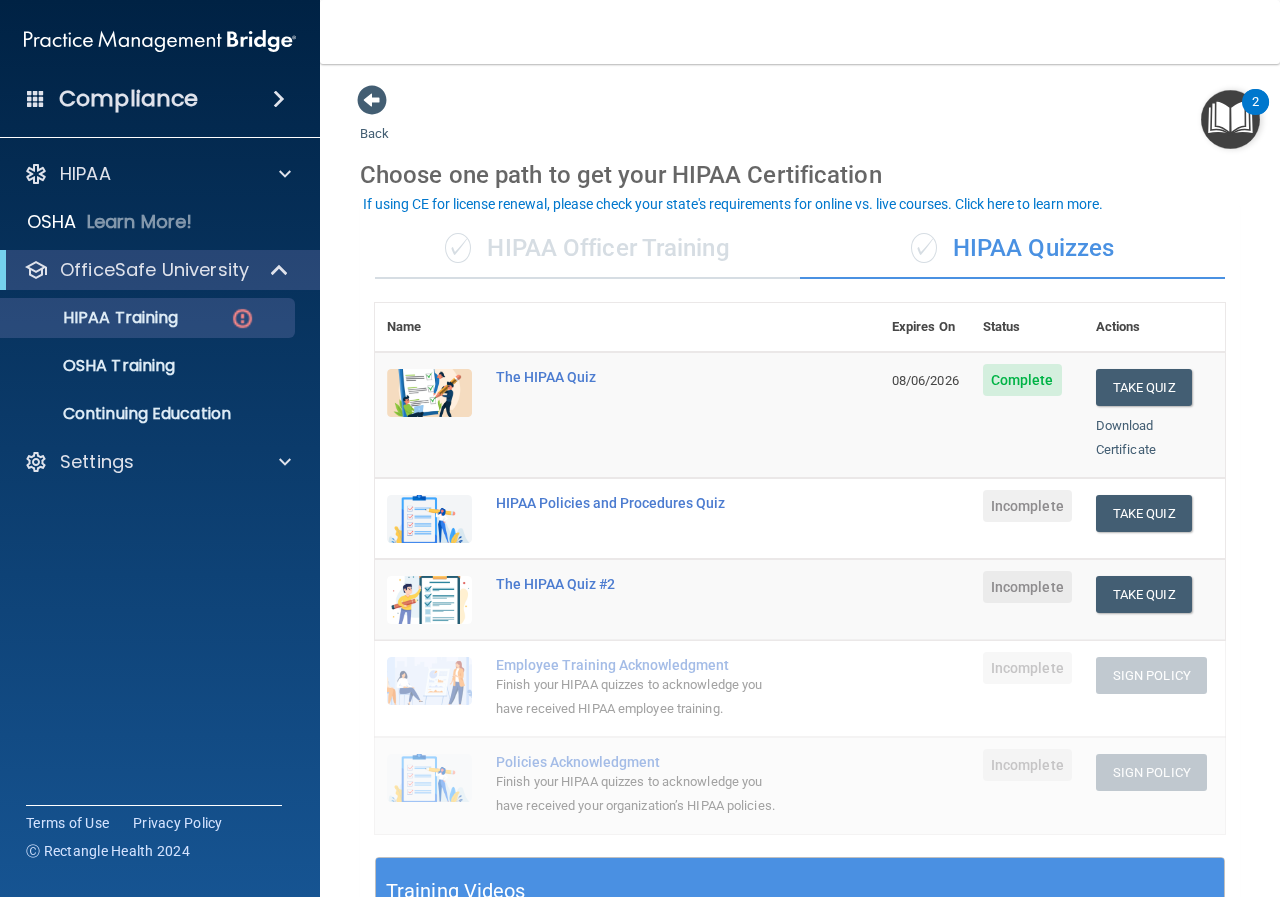 click on "✓   HIPAA Officer Training" at bounding box center (587, 249) 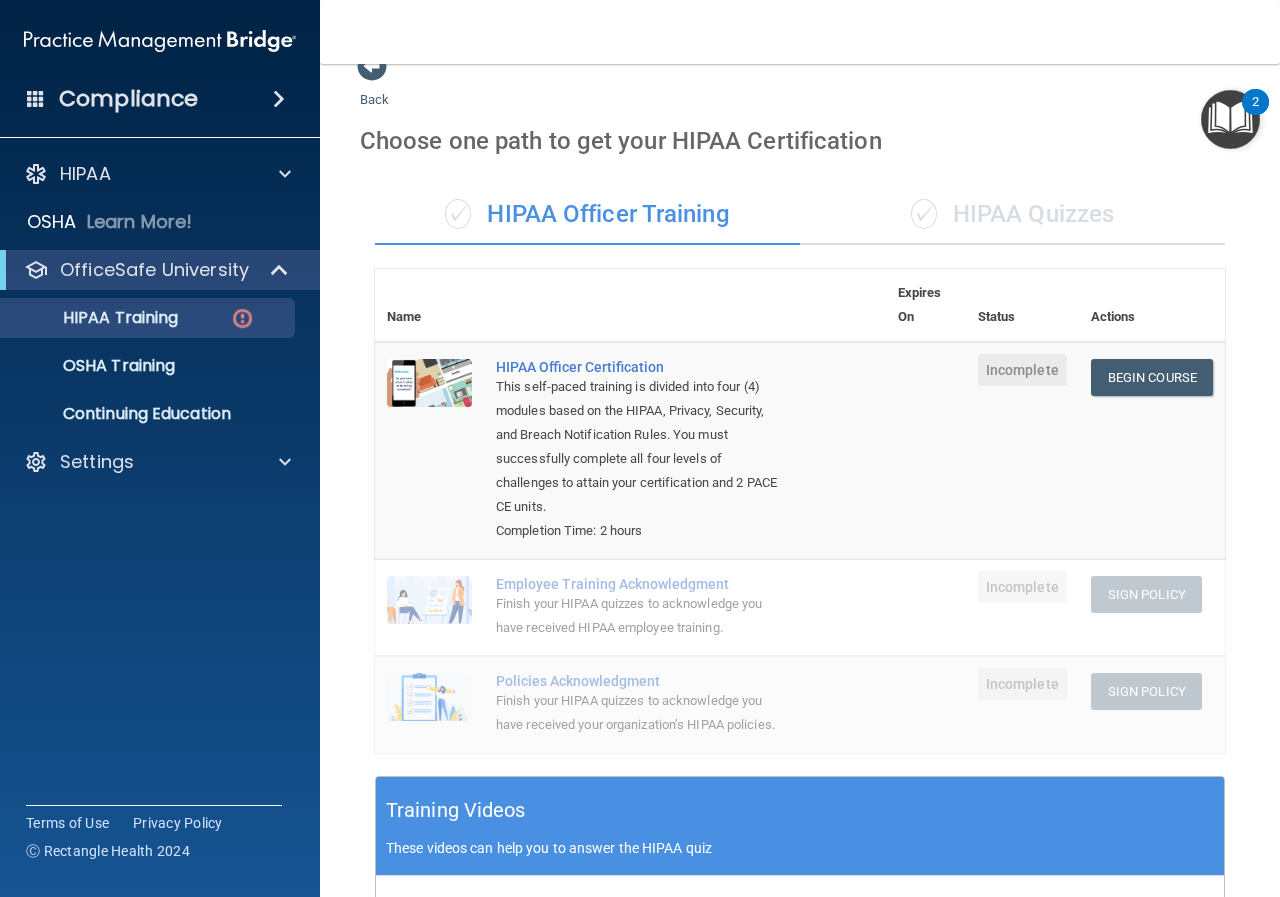 scroll, scrollTop: 0, scrollLeft: 0, axis: both 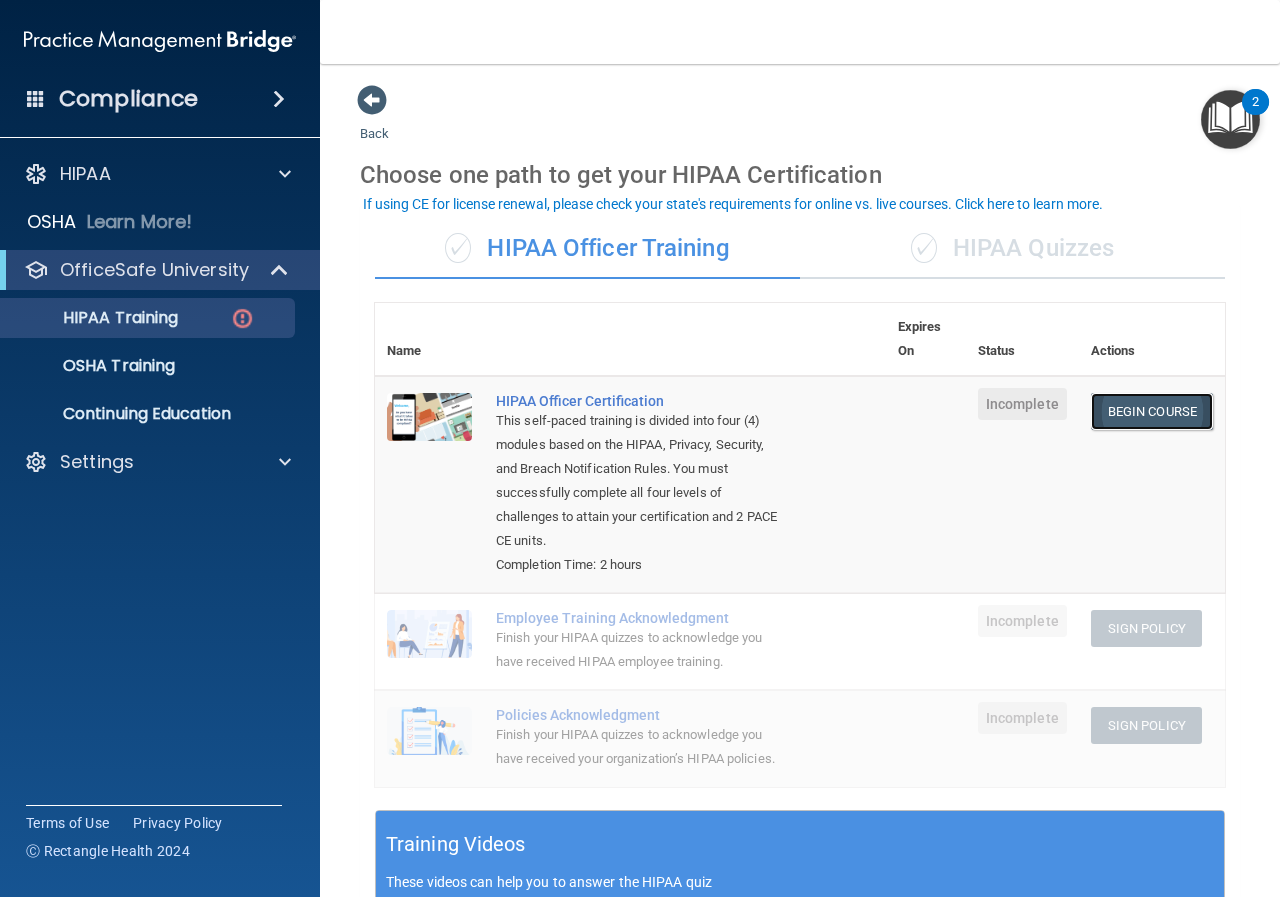 click on "Begin Course" at bounding box center [1152, 411] 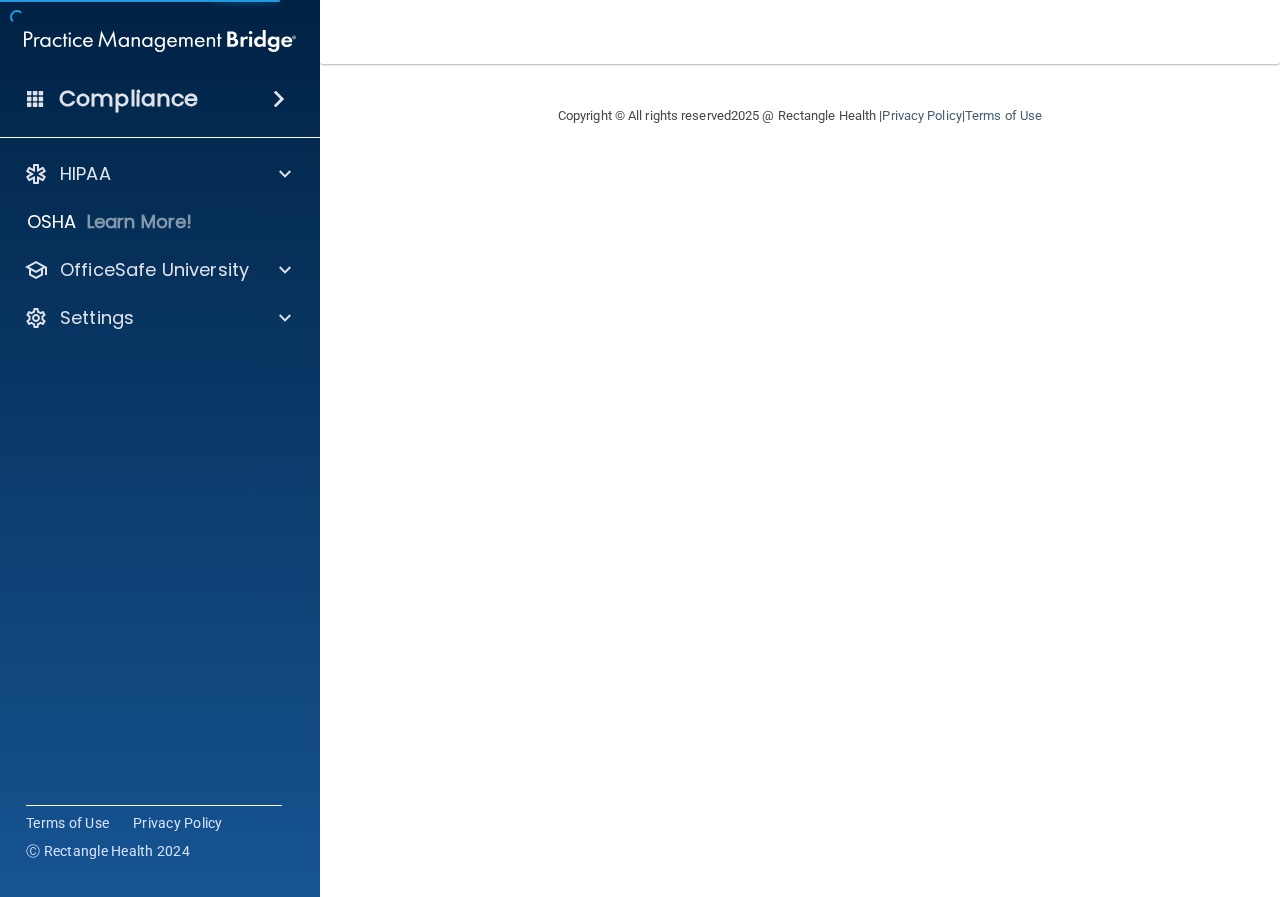 scroll, scrollTop: 0, scrollLeft: 0, axis: both 